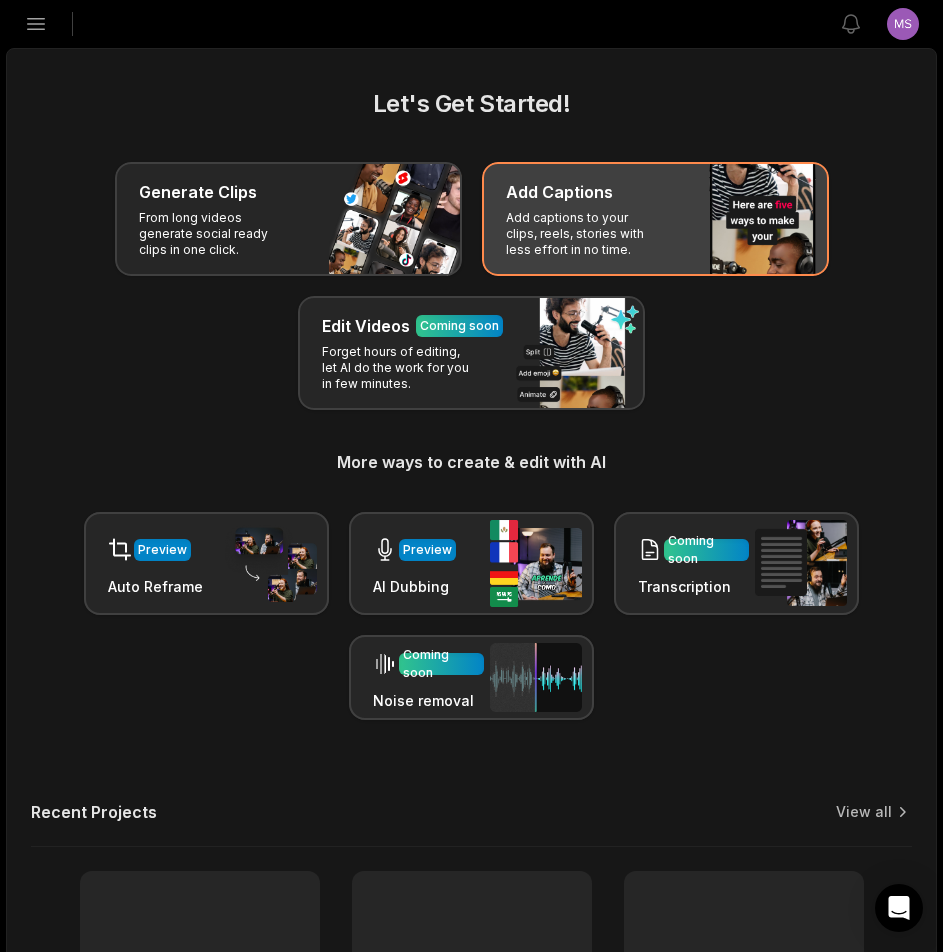 scroll, scrollTop: 0, scrollLeft: 0, axis: both 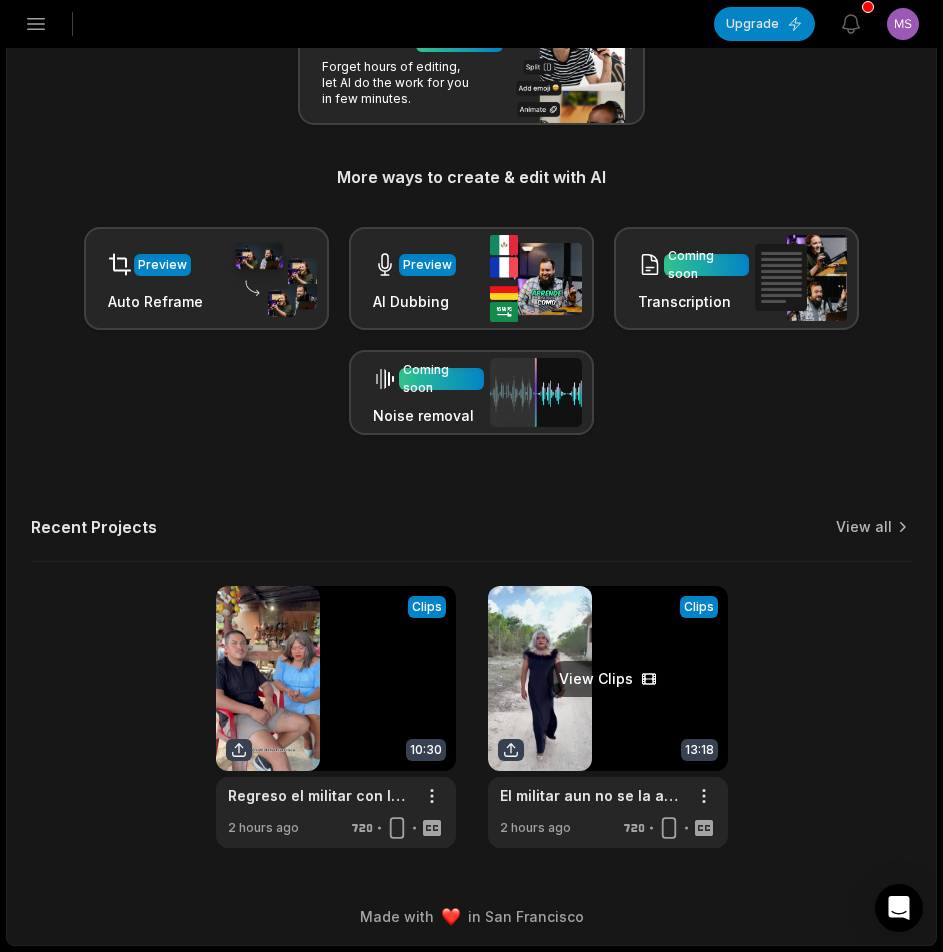 click at bounding box center (608, 717) 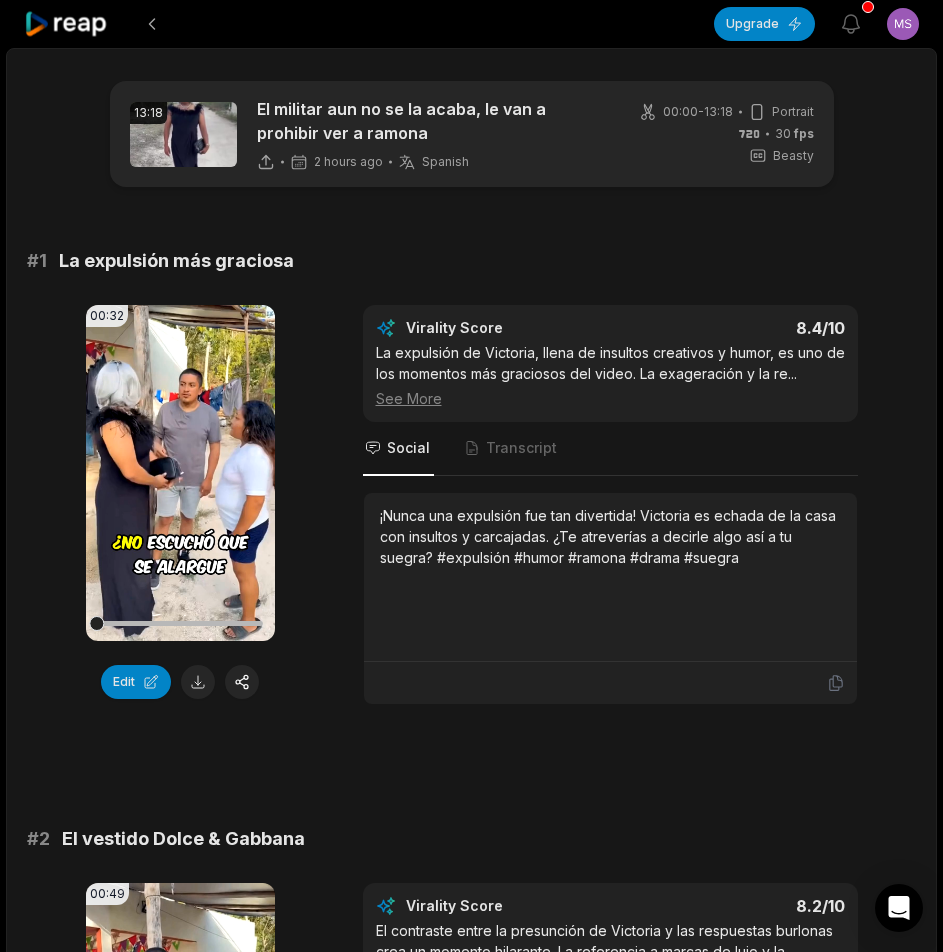 click at bounding box center (198, 682) 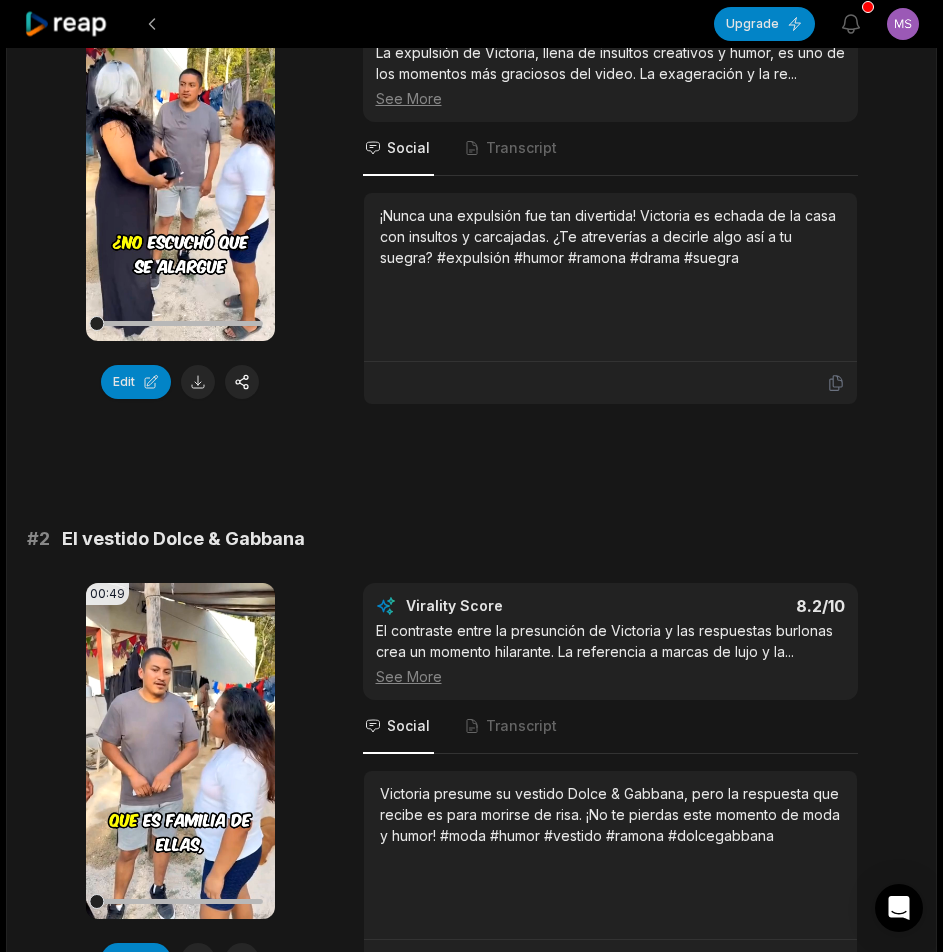 scroll, scrollTop: 600, scrollLeft: 0, axis: vertical 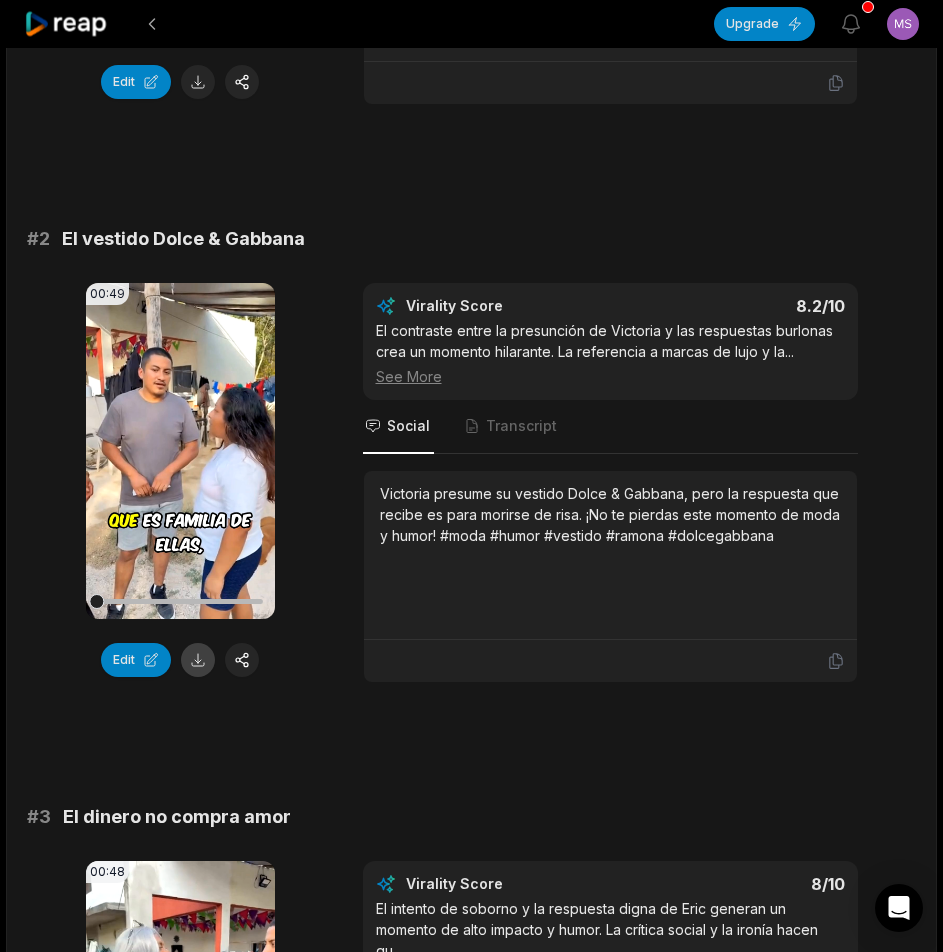 click at bounding box center (198, 660) 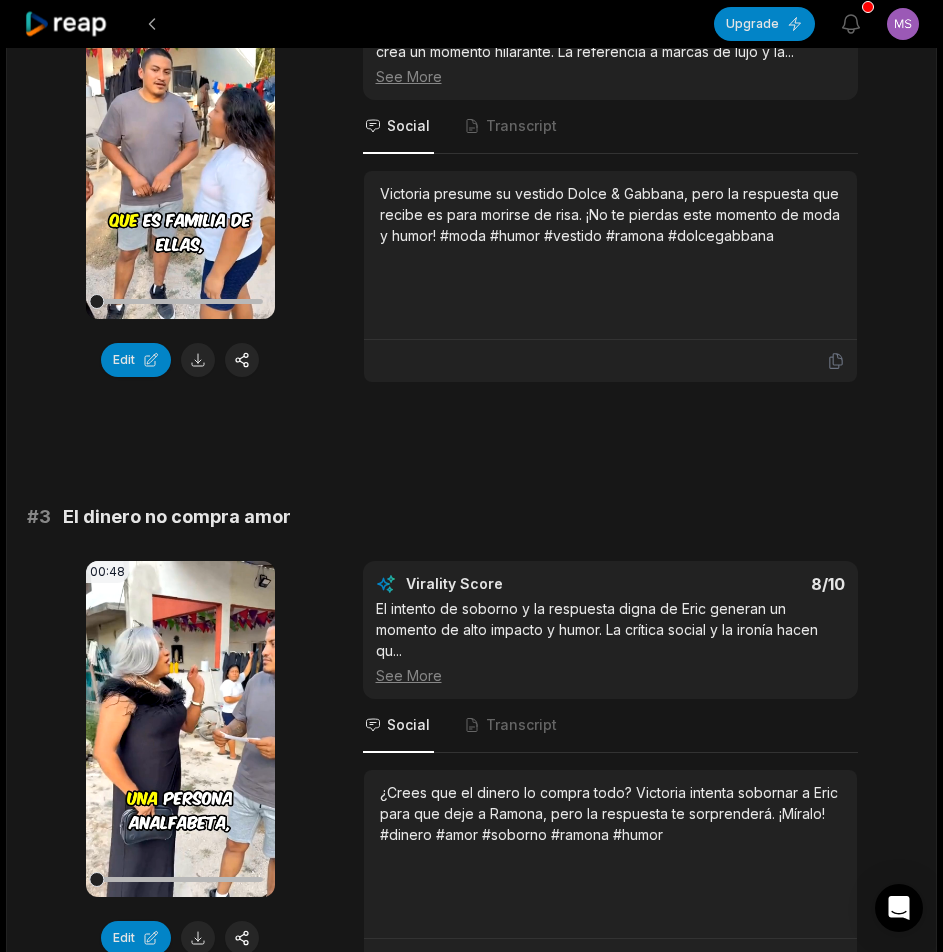 scroll, scrollTop: 1100, scrollLeft: 0, axis: vertical 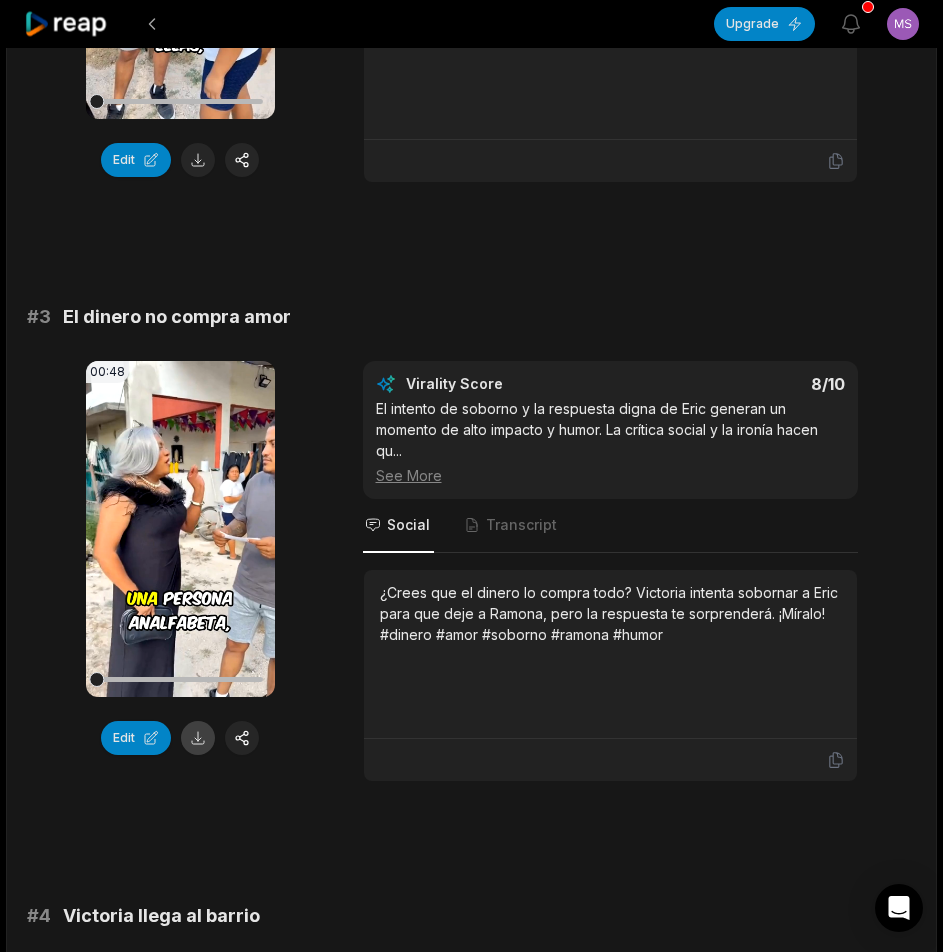 click at bounding box center [198, 738] 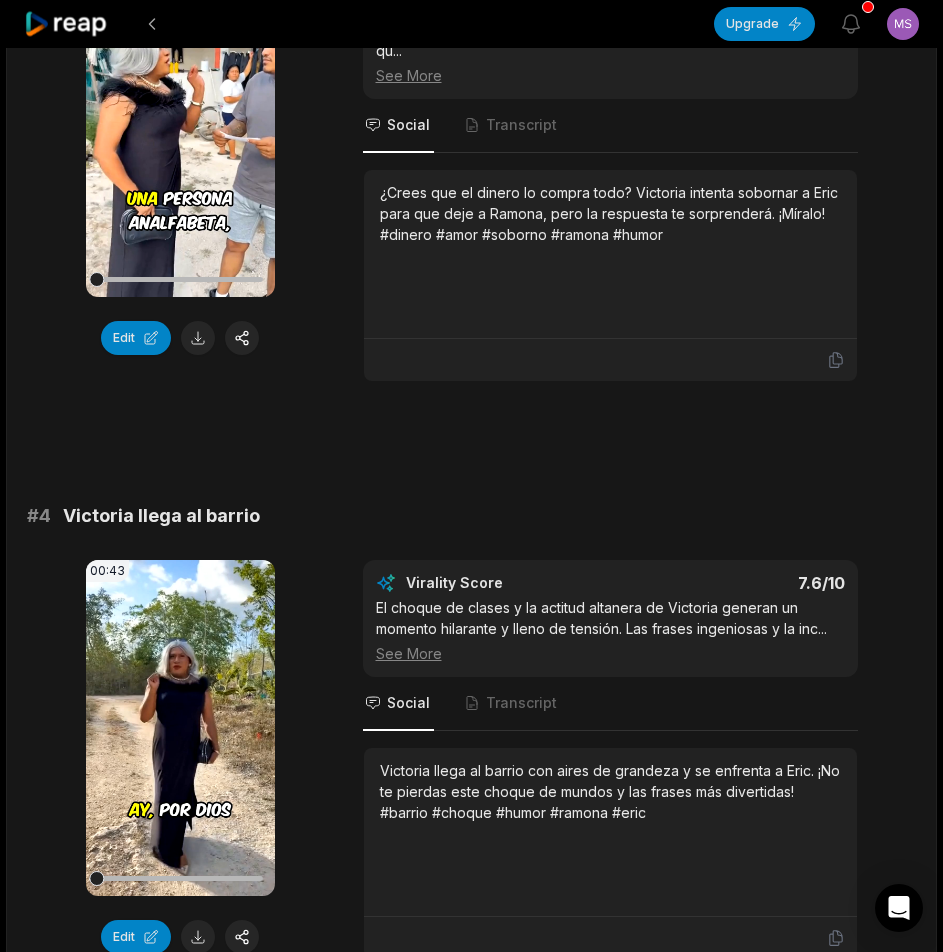 scroll, scrollTop: 1800, scrollLeft: 0, axis: vertical 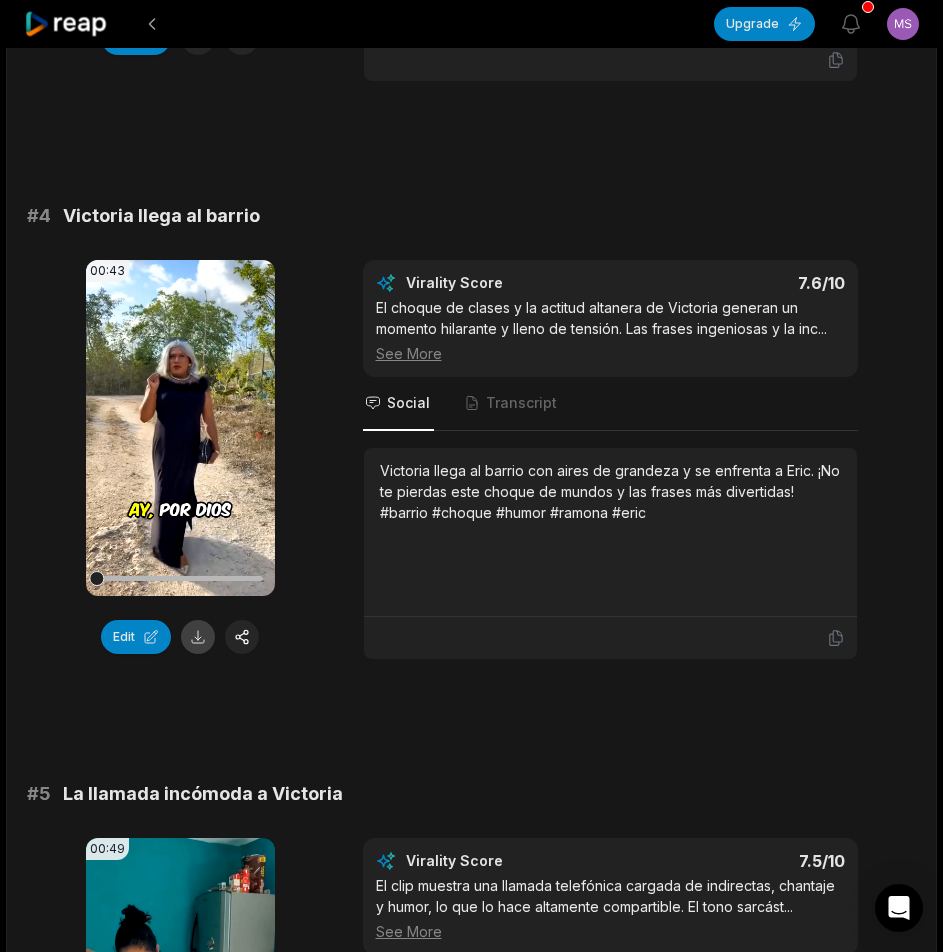 click at bounding box center [198, 637] 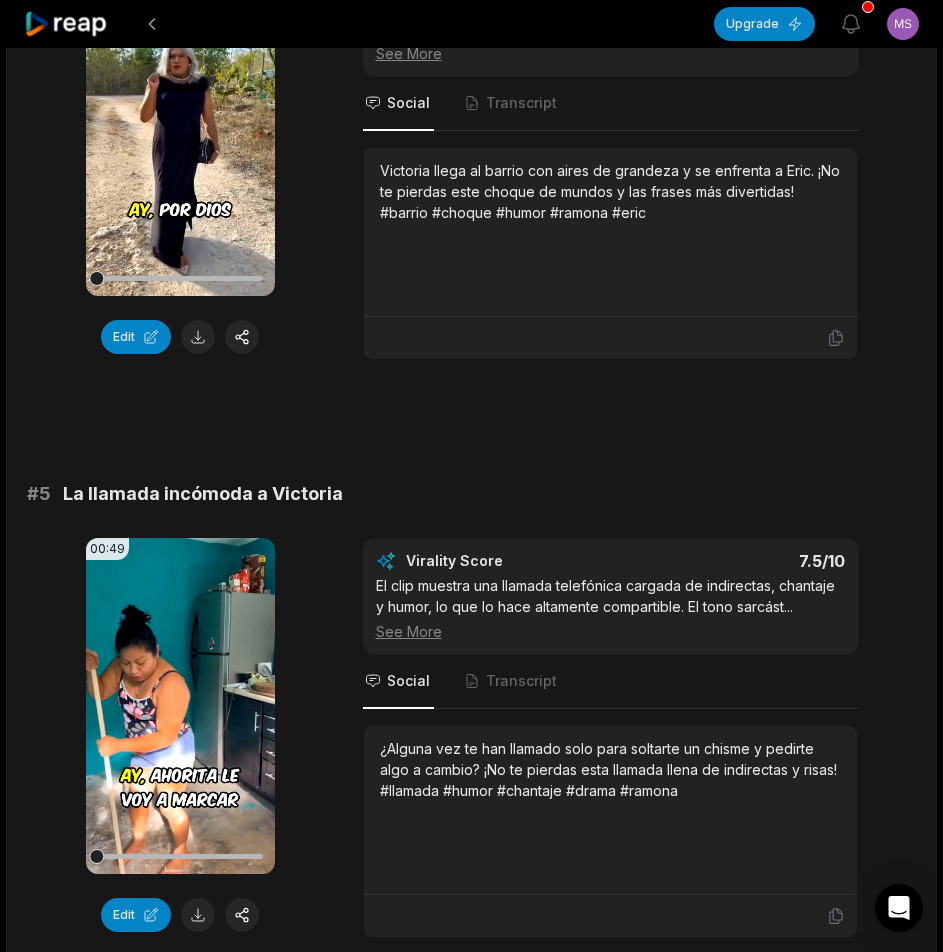 scroll, scrollTop: 2300, scrollLeft: 0, axis: vertical 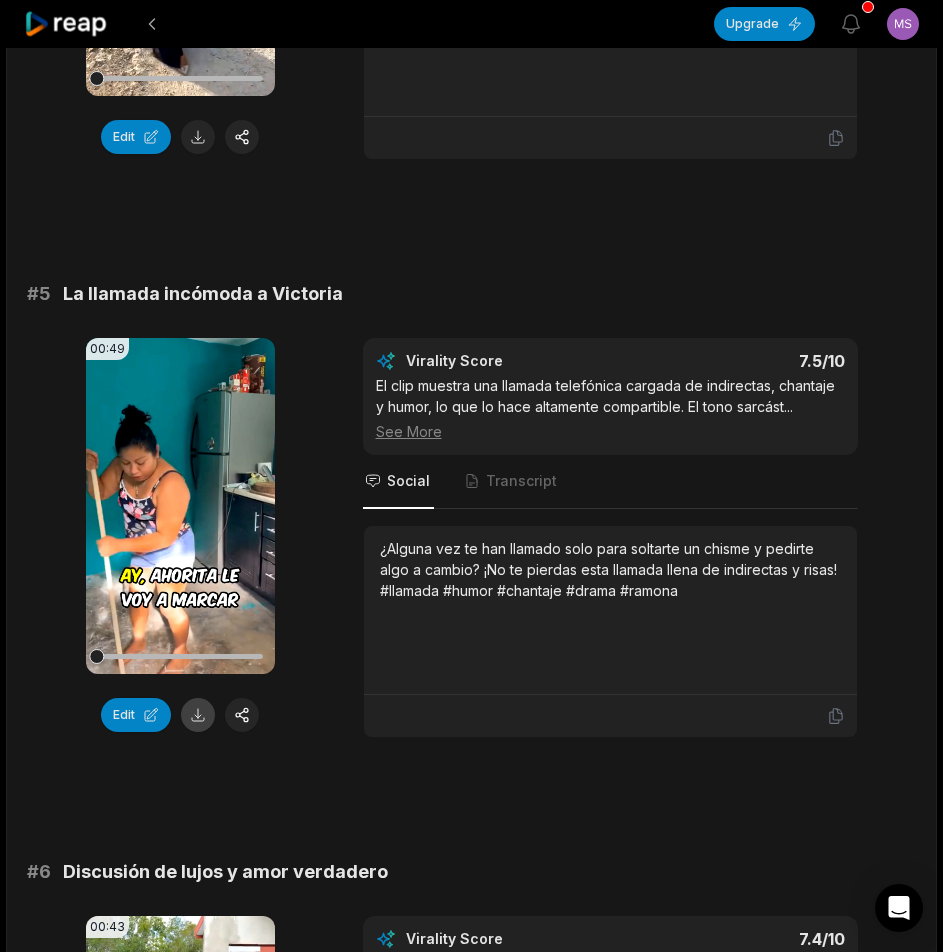 click at bounding box center [198, 715] 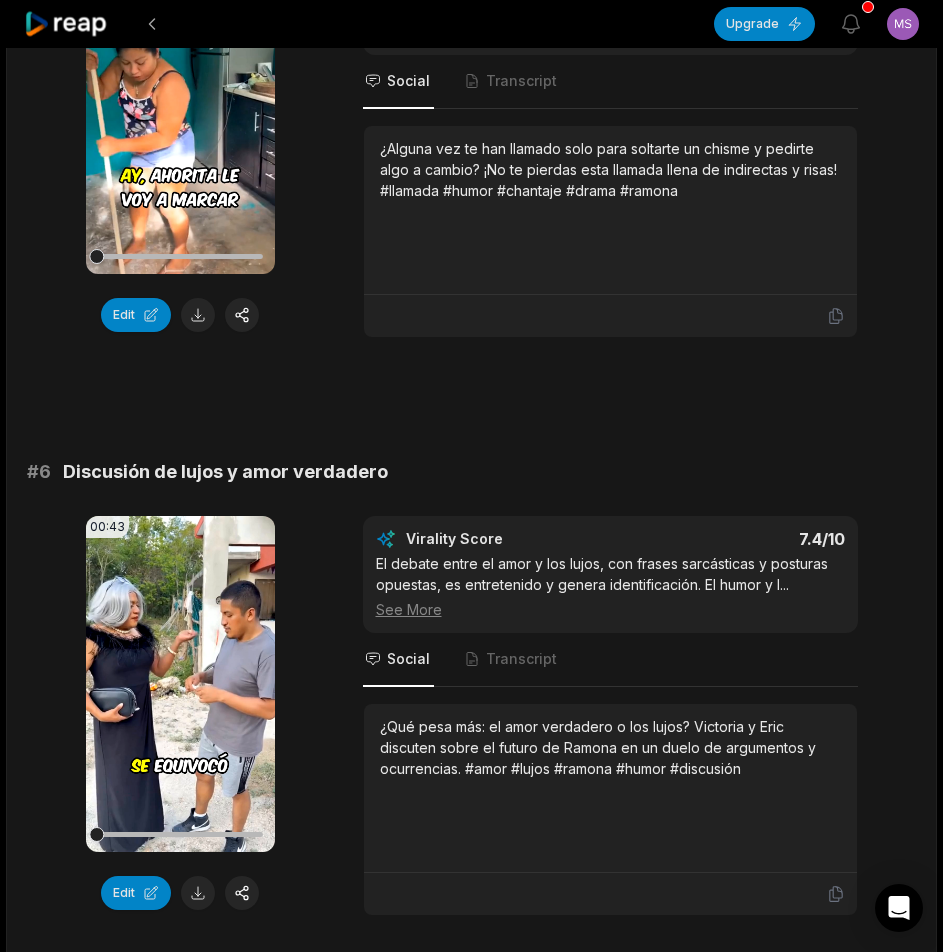 scroll, scrollTop: 2900, scrollLeft: 0, axis: vertical 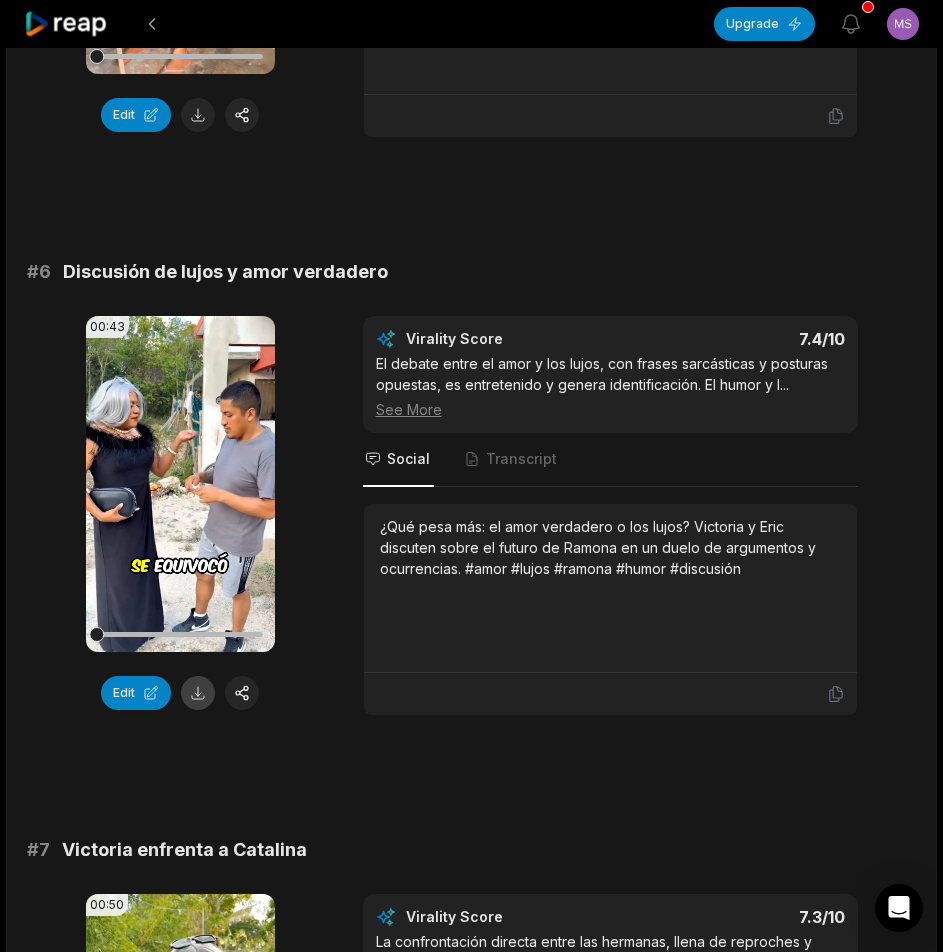 click at bounding box center (198, 693) 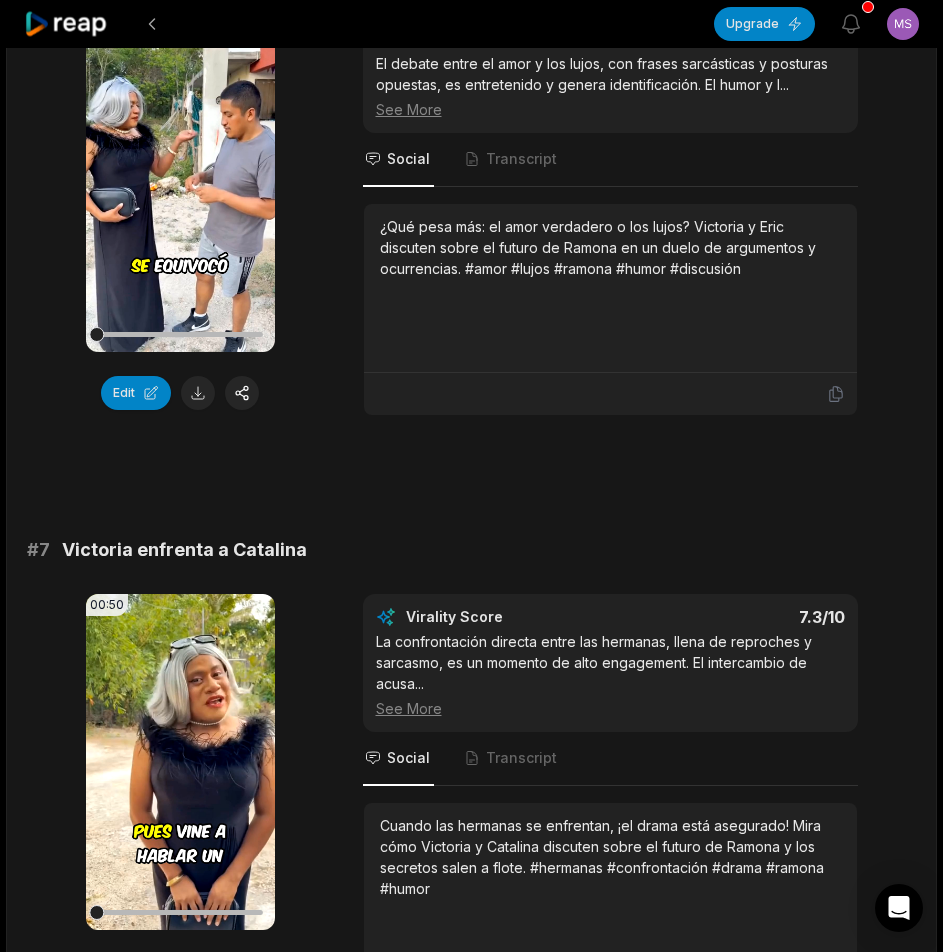 scroll, scrollTop: 3400, scrollLeft: 0, axis: vertical 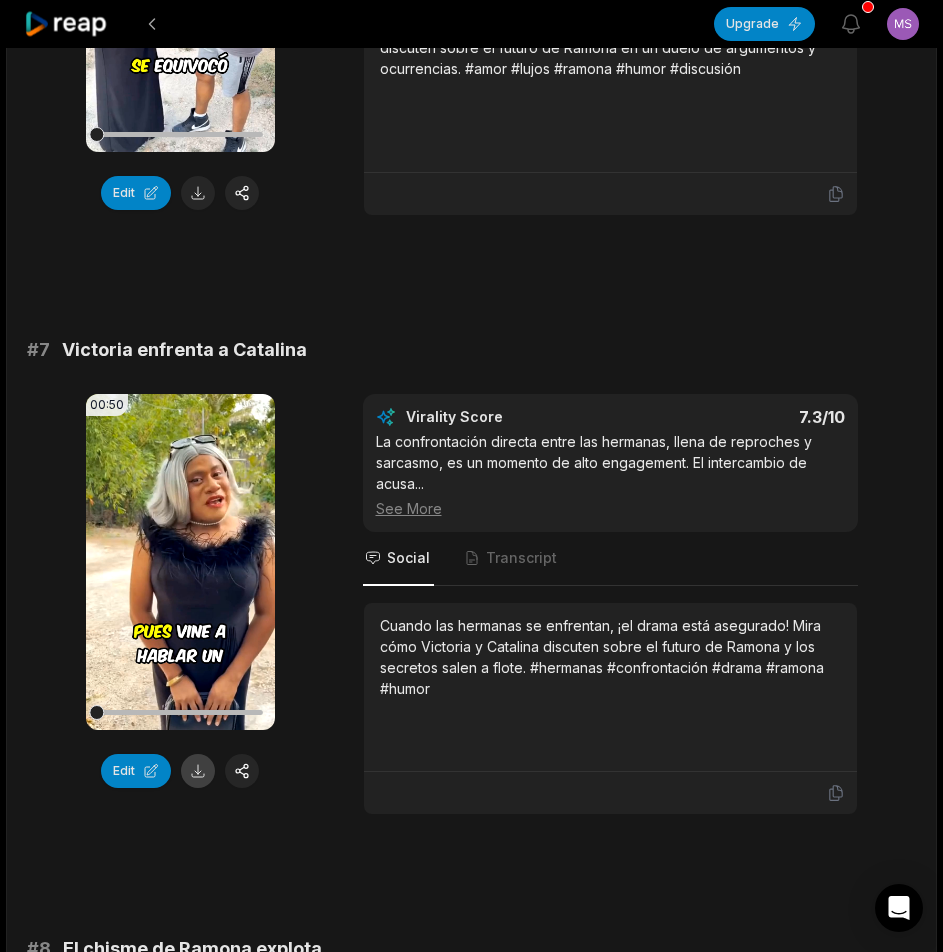 click at bounding box center [198, 771] 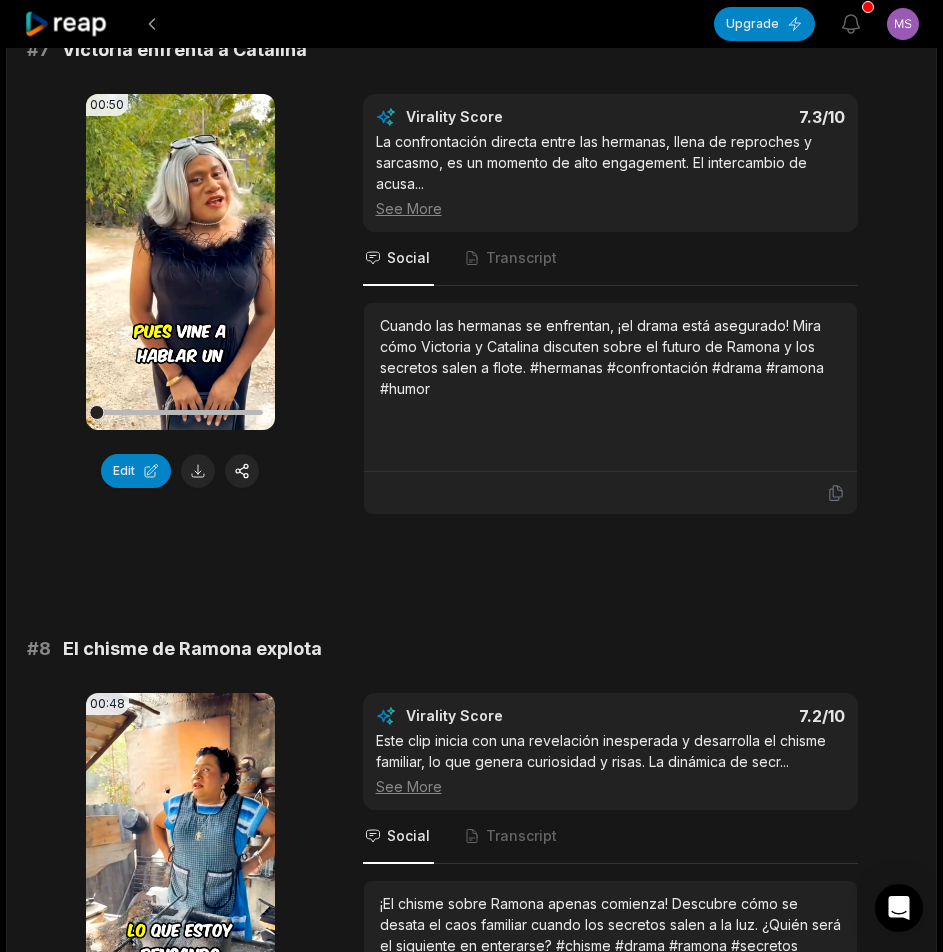 scroll, scrollTop: 4000, scrollLeft: 0, axis: vertical 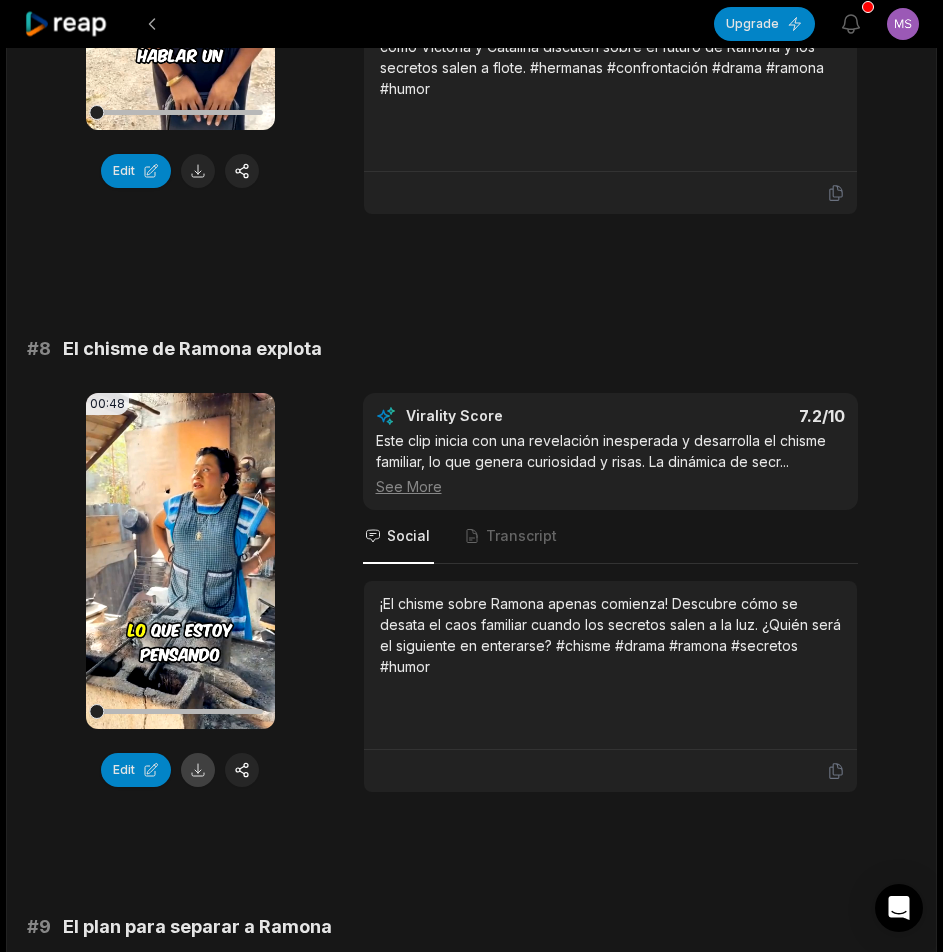 click at bounding box center [198, 770] 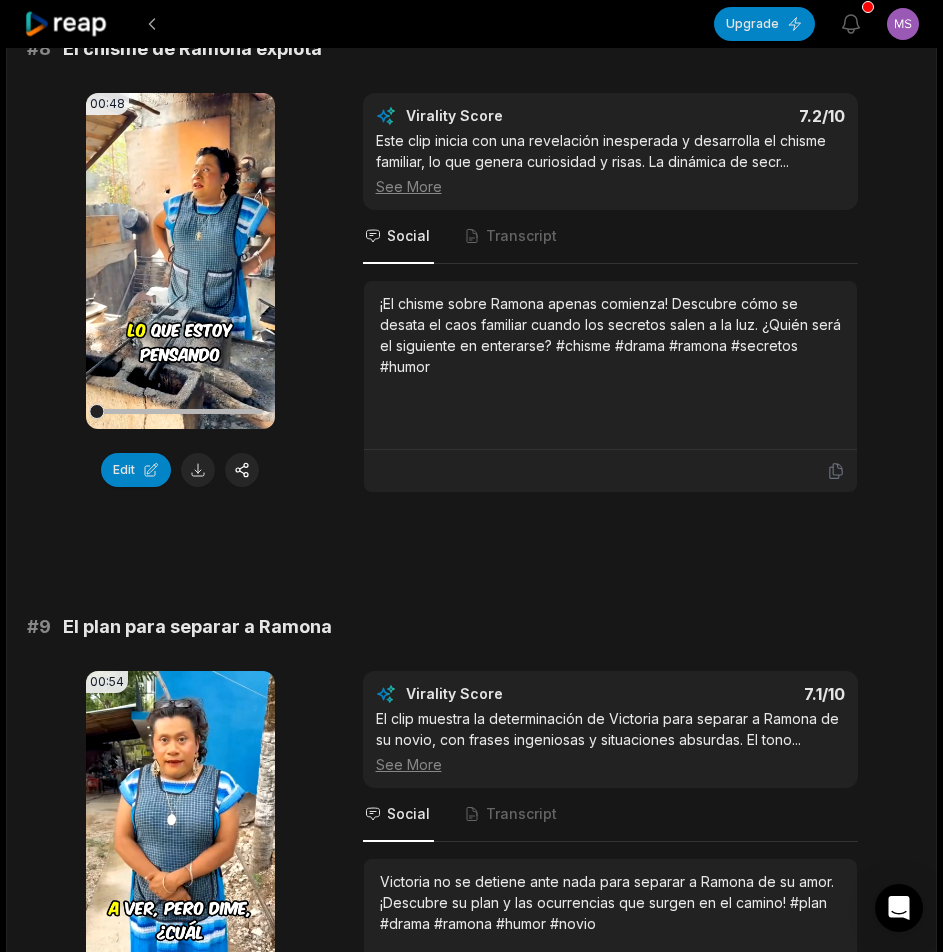 scroll, scrollTop: 4600, scrollLeft: 0, axis: vertical 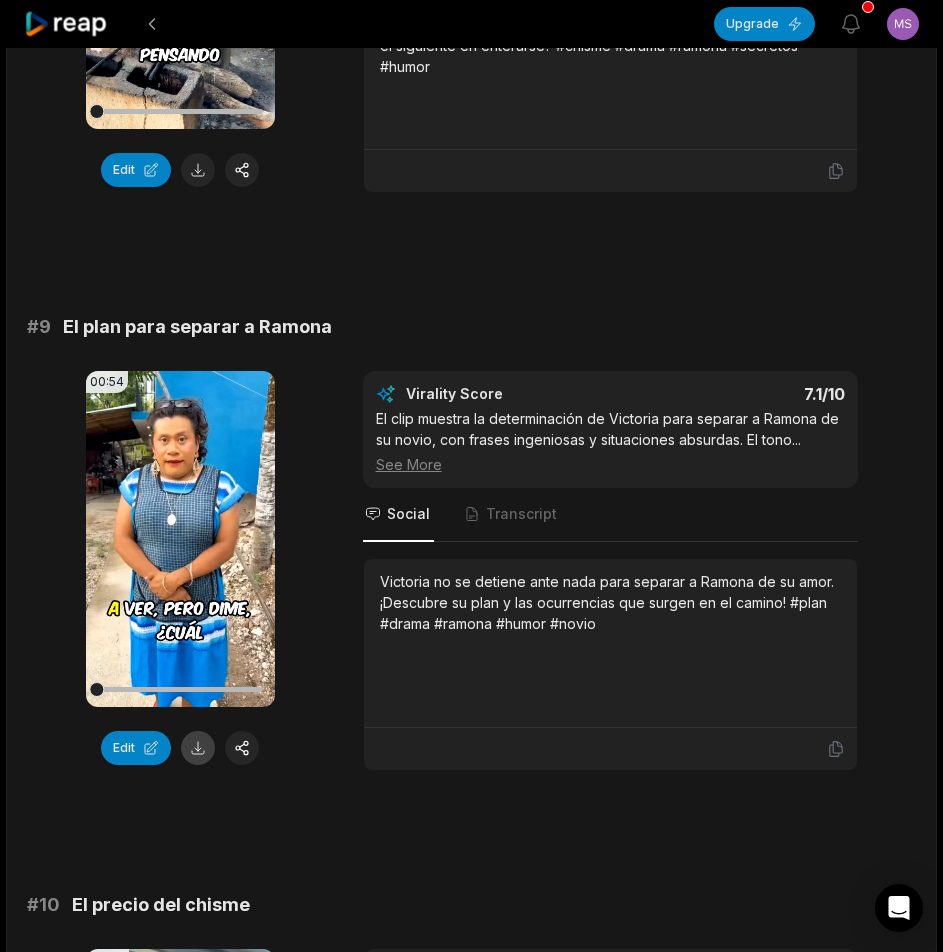 click at bounding box center (198, 748) 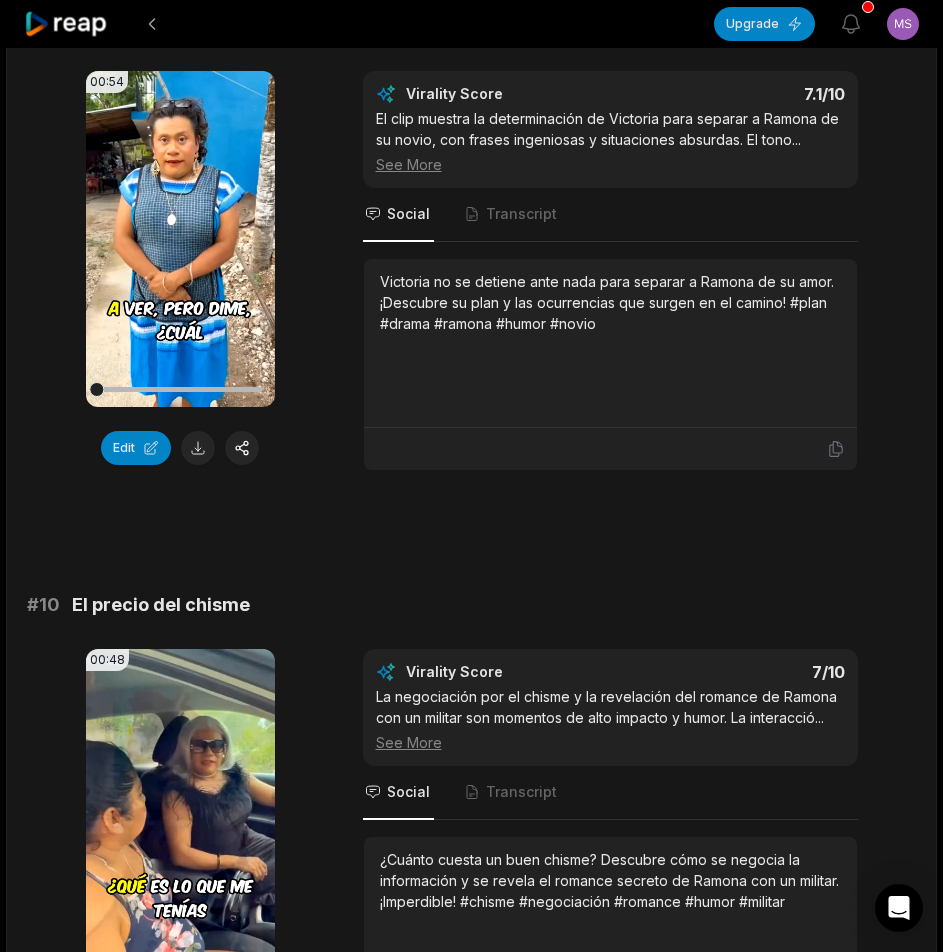 scroll, scrollTop: 5196, scrollLeft: 0, axis: vertical 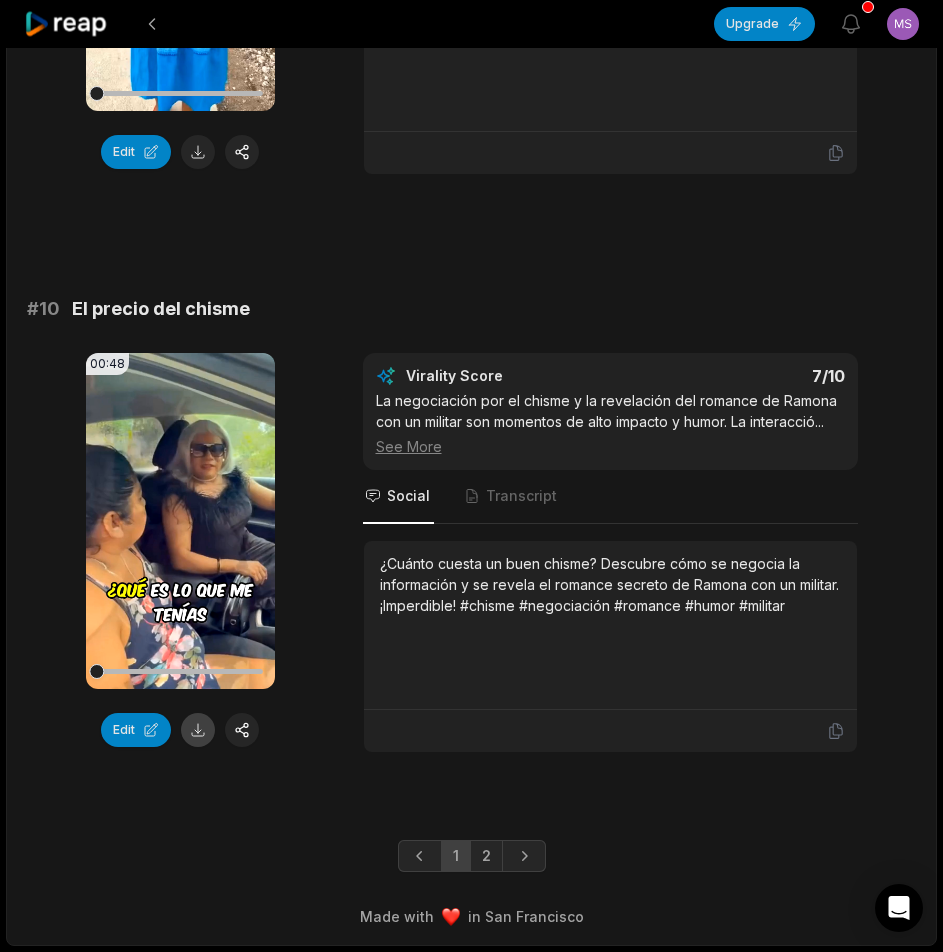click at bounding box center [198, 730] 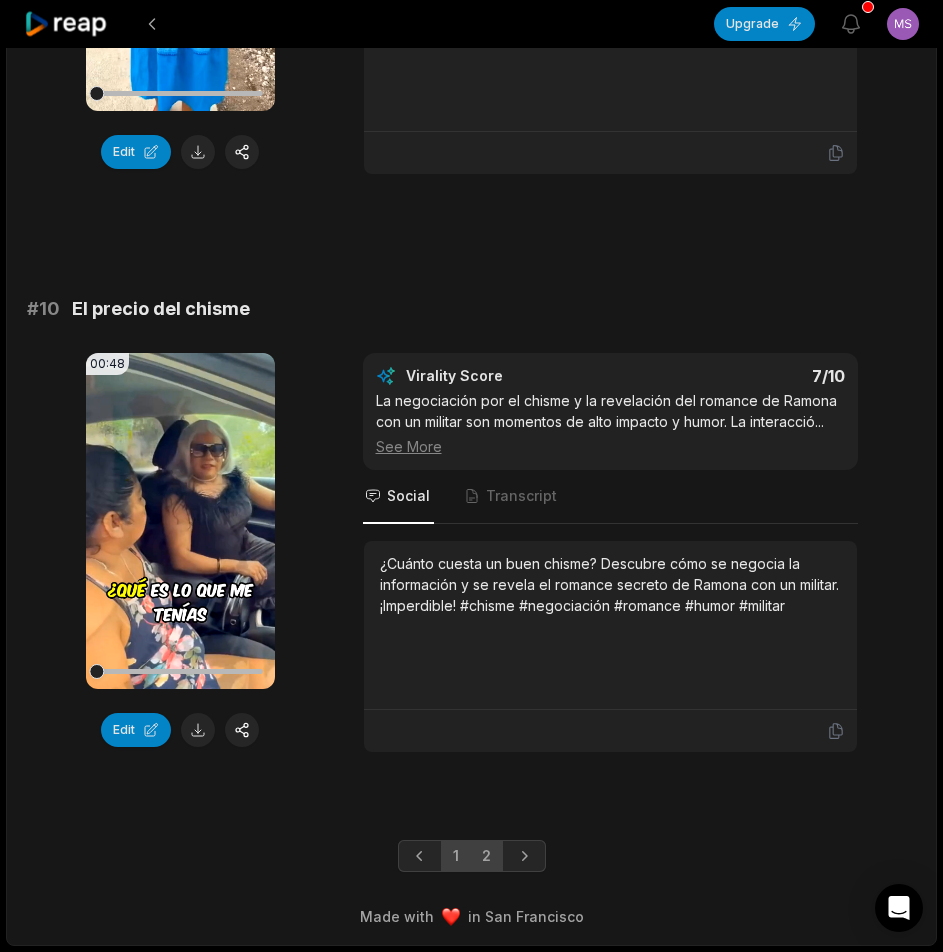 click on "2" at bounding box center [486, 856] 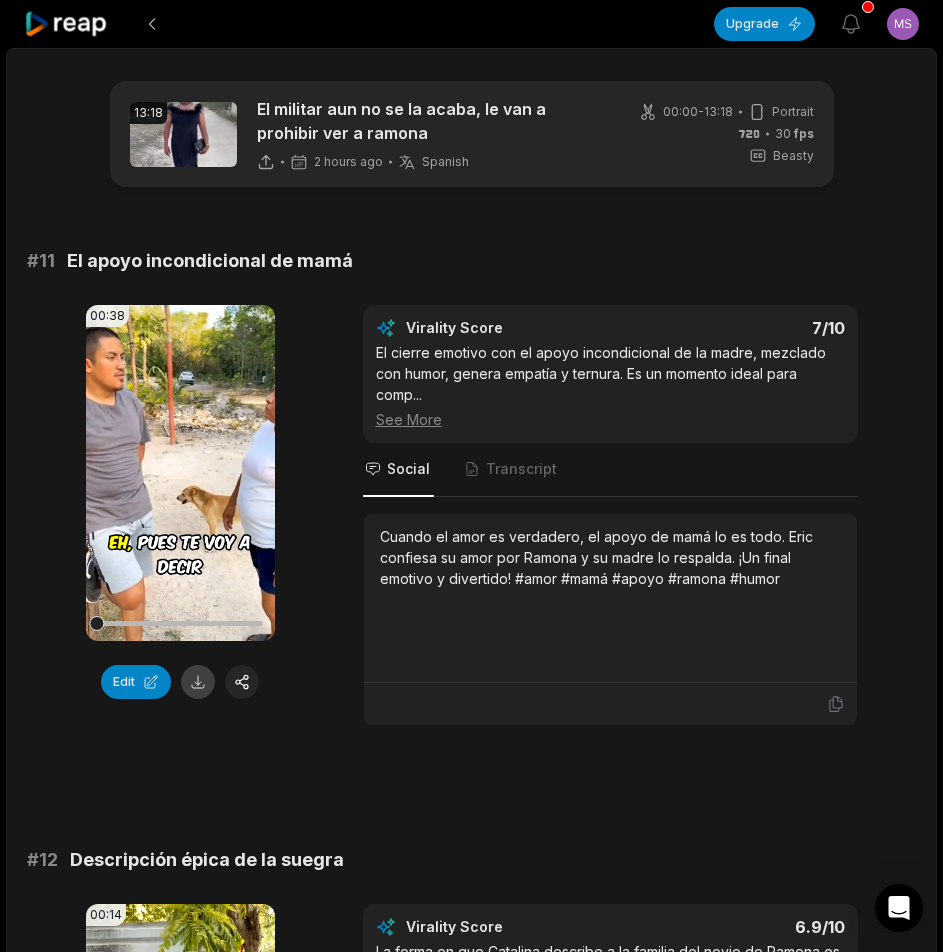 click at bounding box center [198, 682] 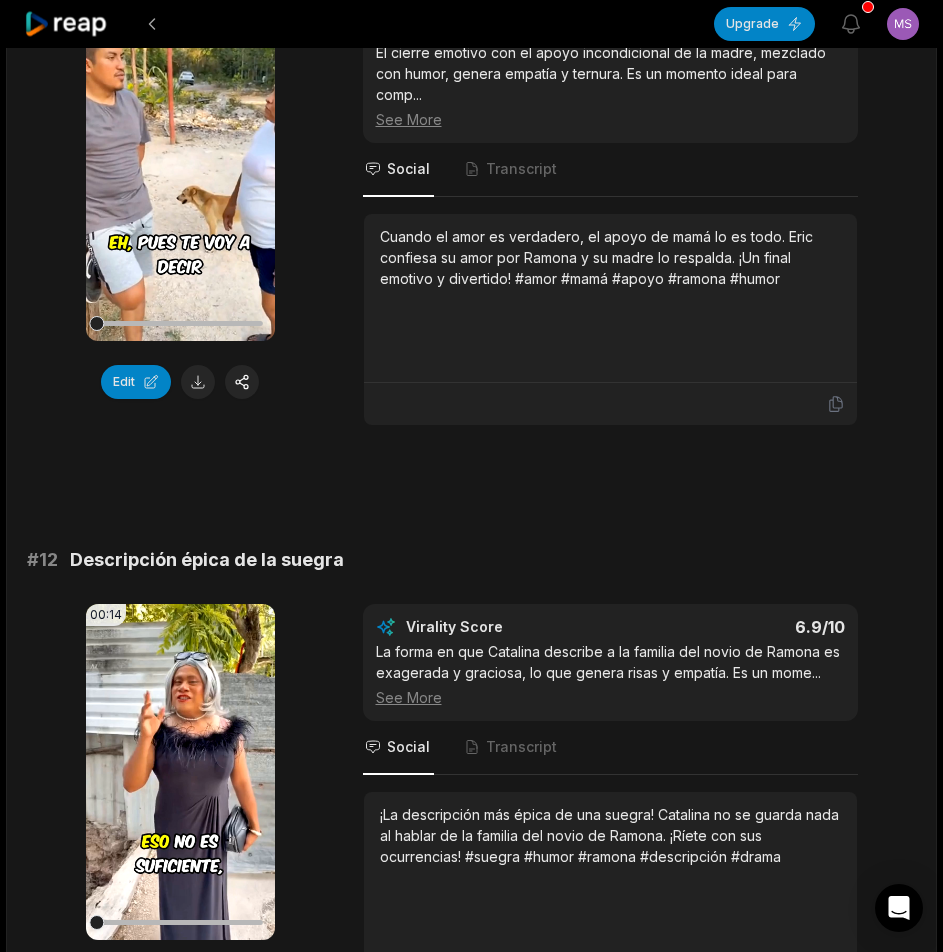 scroll, scrollTop: 600, scrollLeft: 0, axis: vertical 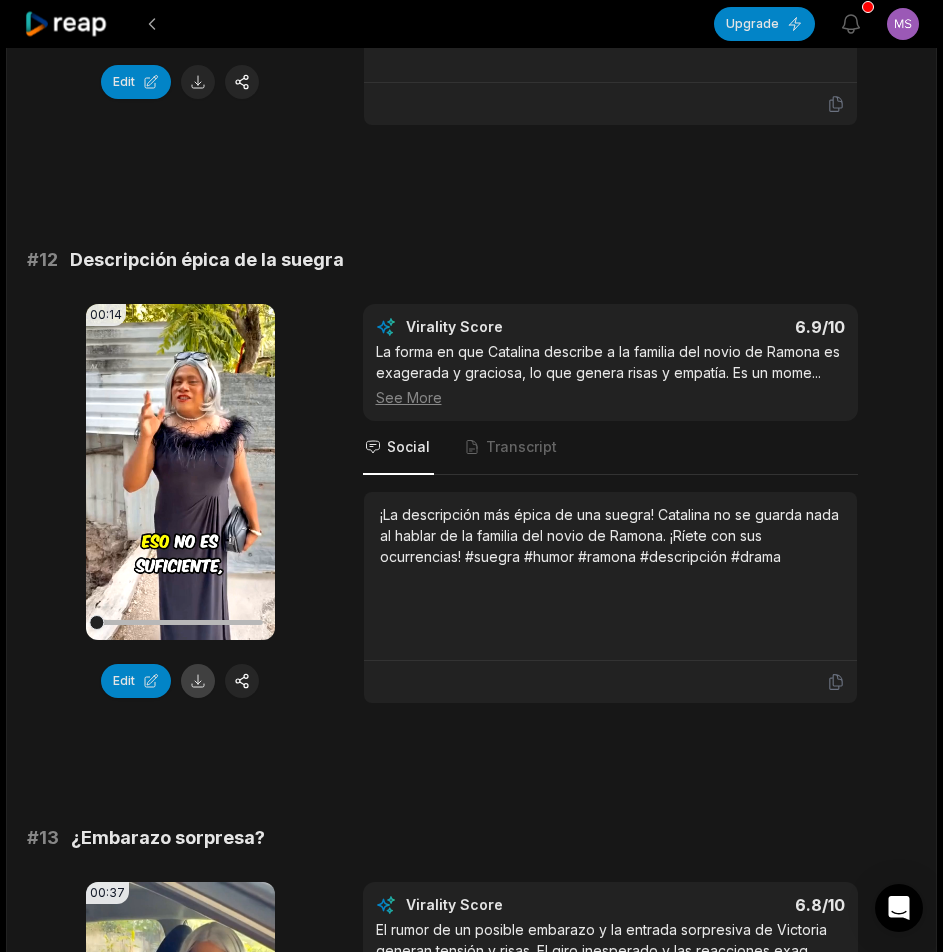 click at bounding box center [198, 681] 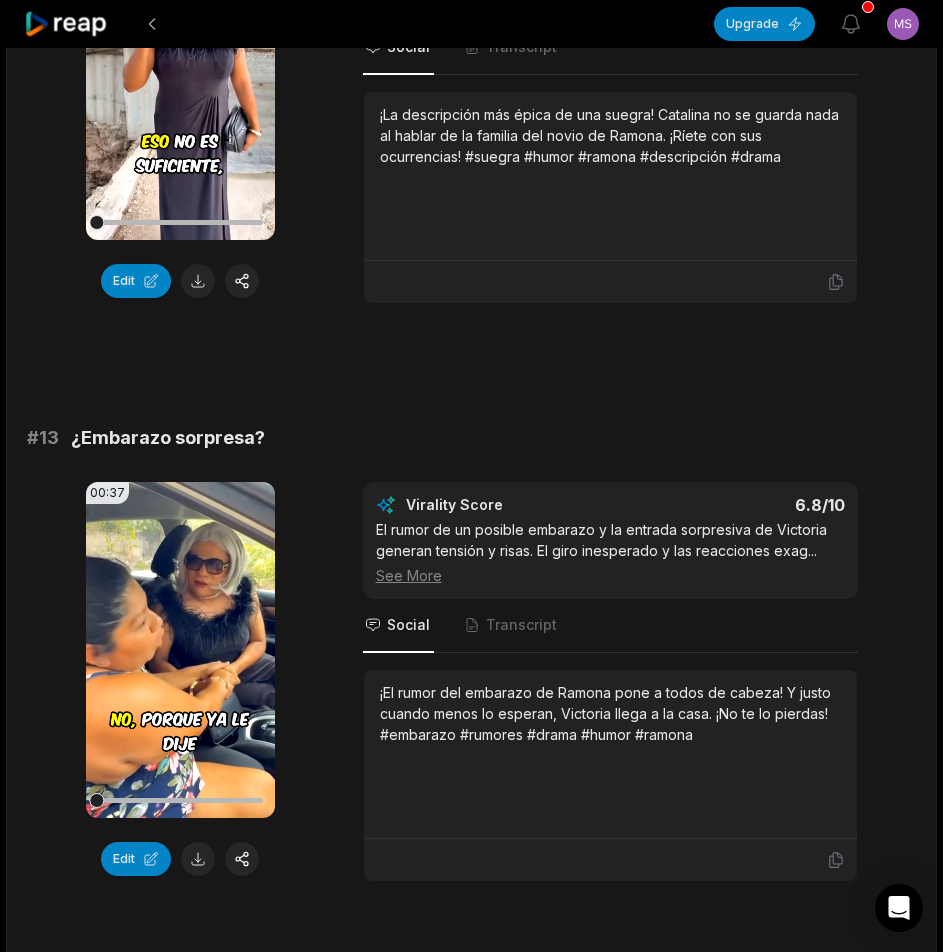 scroll, scrollTop: 1129, scrollLeft: 0, axis: vertical 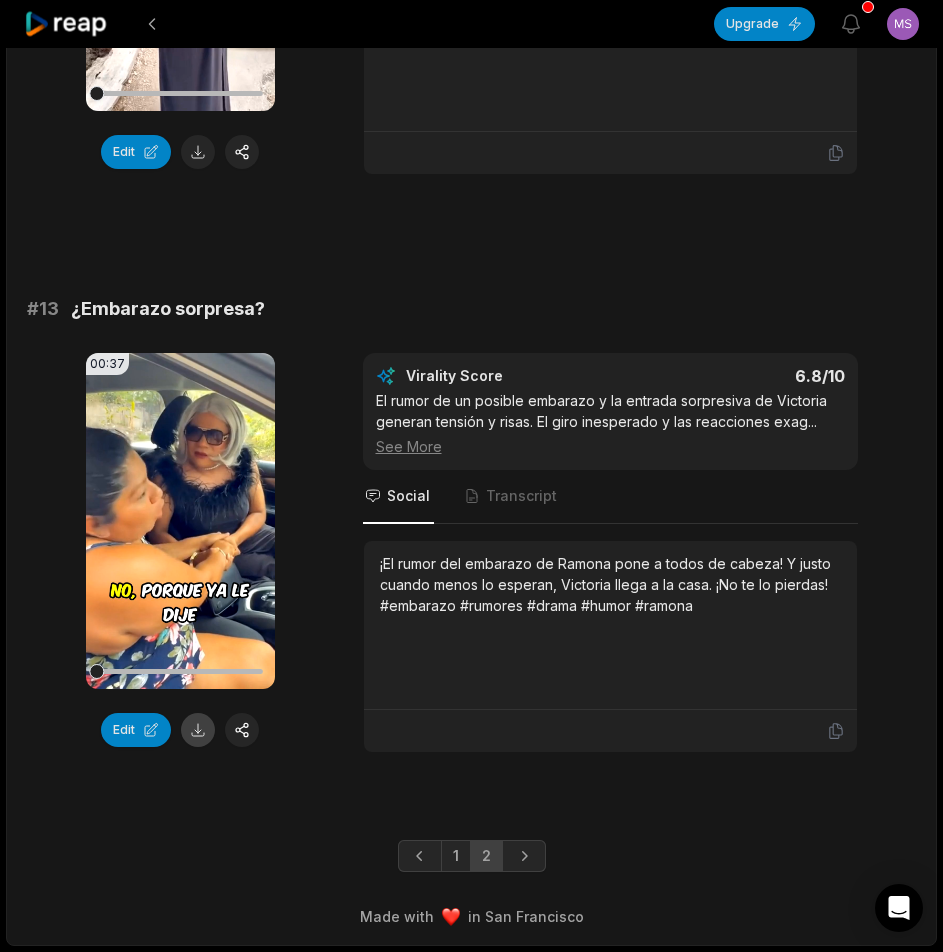click at bounding box center [198, 730] 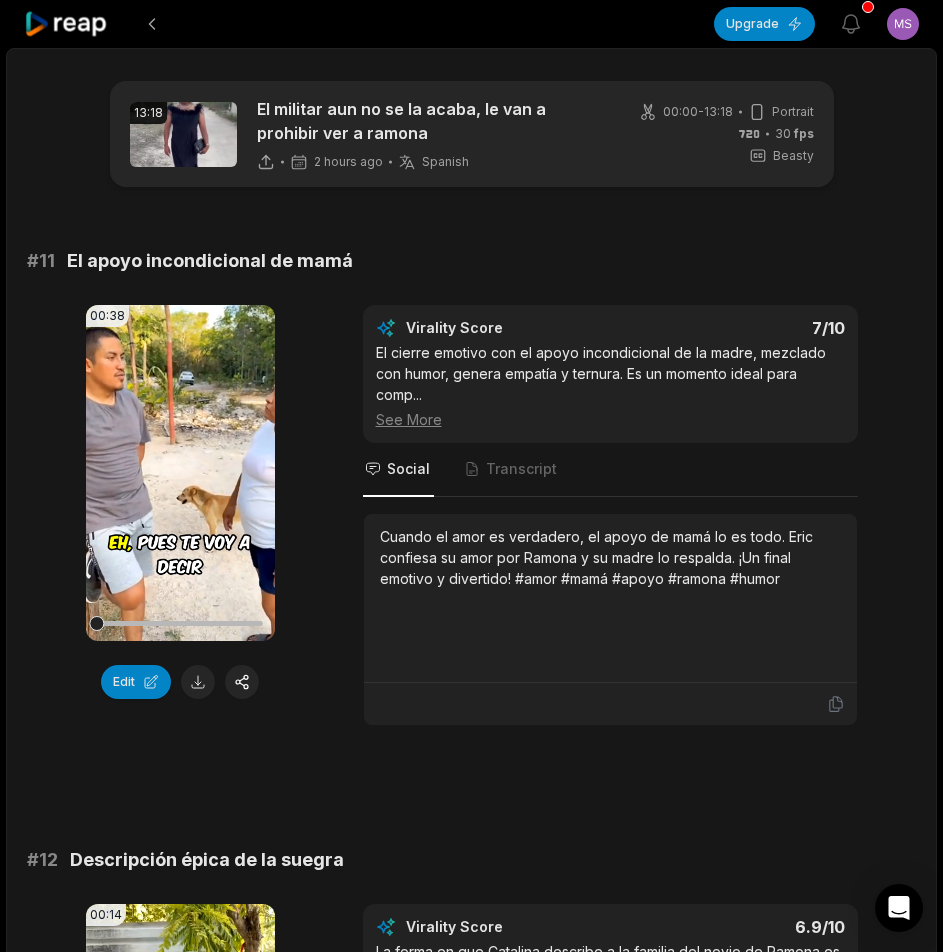 scroll, scrollTop: 1129, scrollLeft: 0, axis: vertical 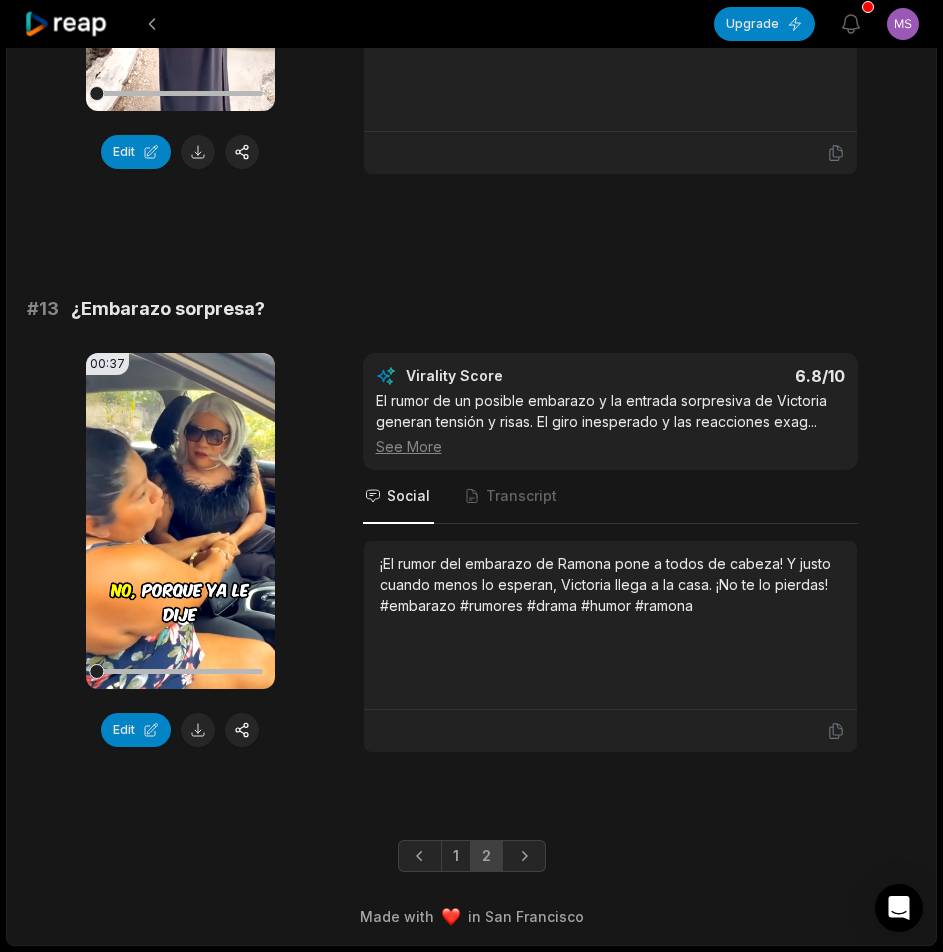 click 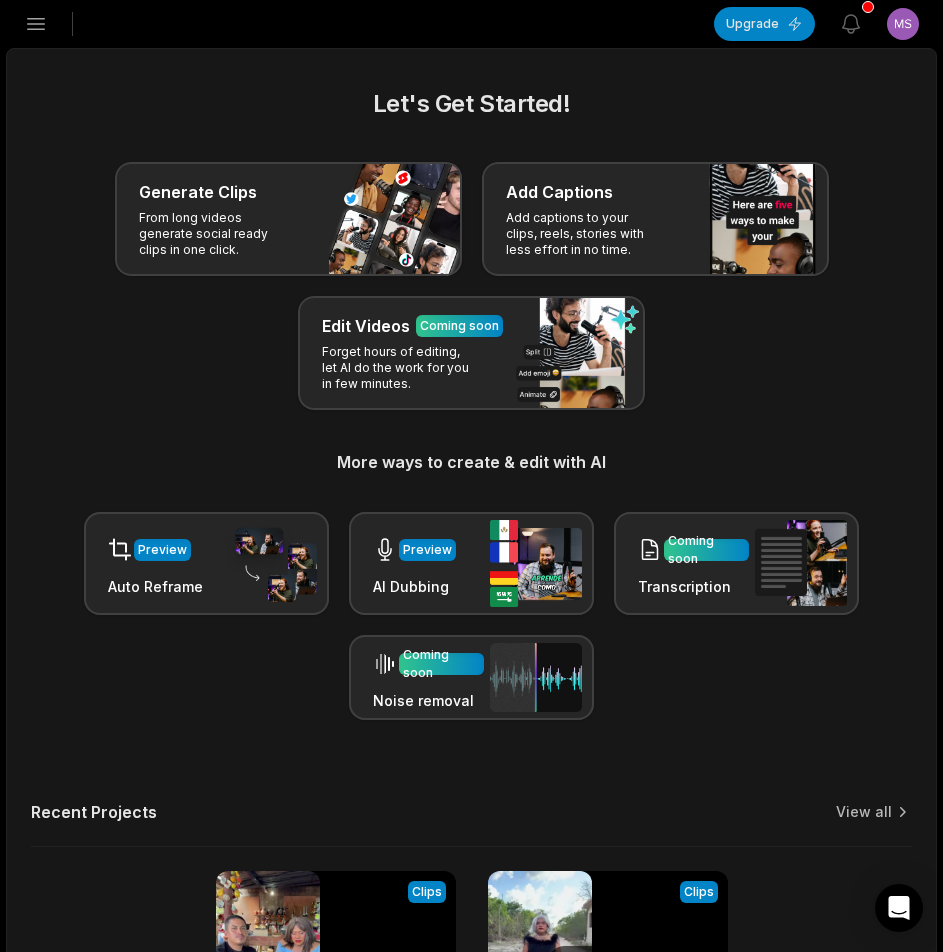 scroll, scrollTop: 285, scrollLeft: 0, axis: vertical 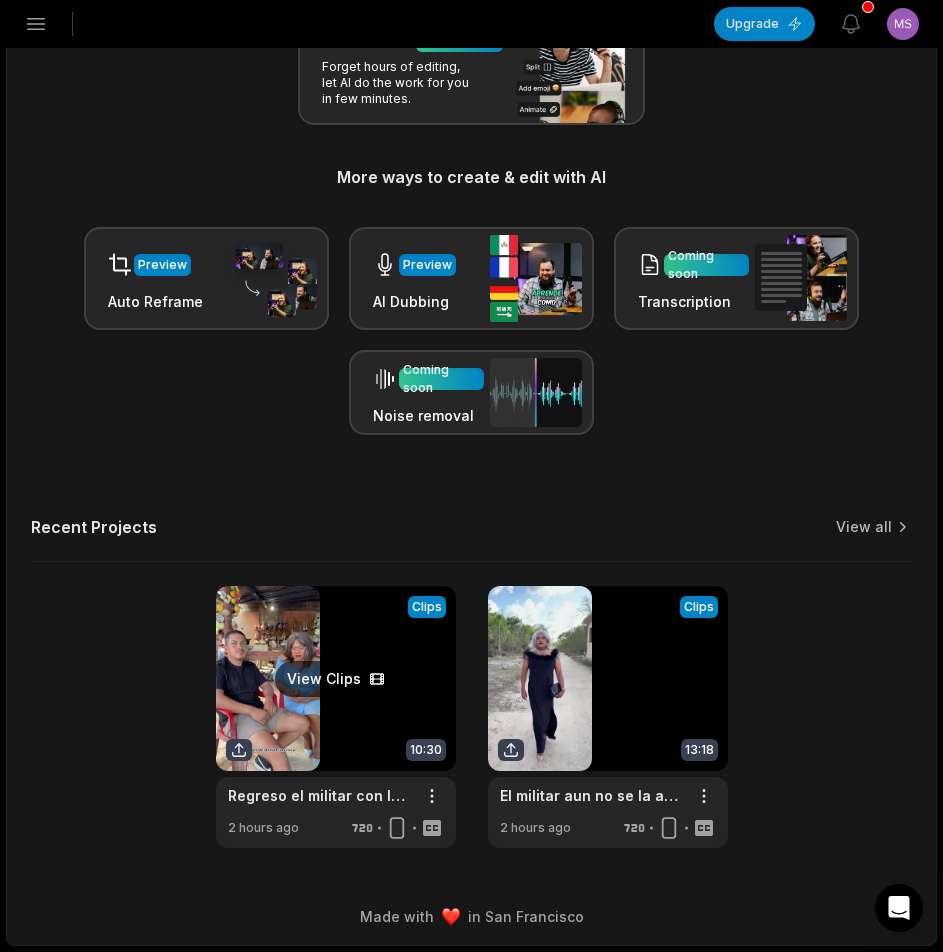 click at bounding box center (336, 717) 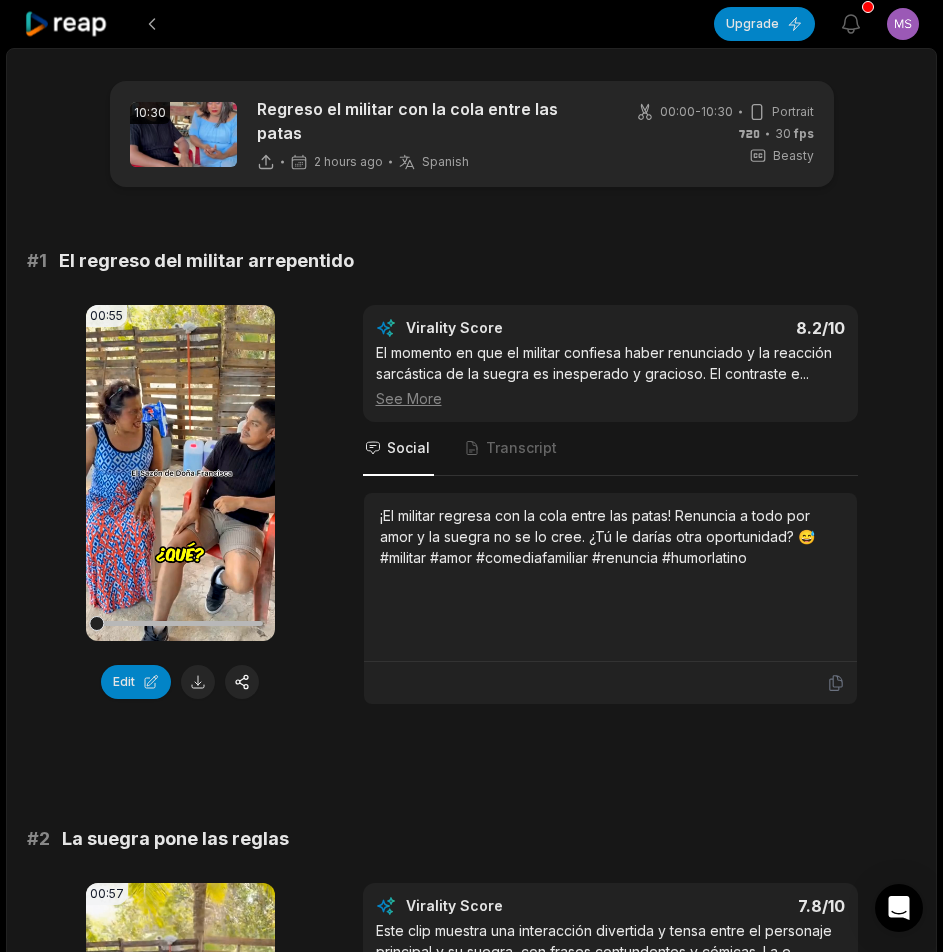 click on "# 1 El regreso del militar arrepentido 00:55 Your browser does not support mp4 format. Edit Virality Score 8.2 /10 El momento en que el militar confiesa haber renunciado y la reacción sarcástica de la suegra es inesperado y gracioso. El contraste e ...   See More Social Transcript ¡El militar regresa con la cola entre las patas! Renuncia a todo por amor y la suegra no se lo cree. ¿Tú le darías otra oportunidad? 😅 #militar #amor #comediafamiliar #renuncia #humorlatino # 2 La suegra pone las reglas 00:57 Your browser does not support mp4 format. Edit Virality Score 7.8 /10 Este clip muestra una interacción divertida y tensa entre el personaje principal y su suegra, con frases contundentes y cómicas. La e ...   See More Social Transcript ¡Cuando la suegra toma el control y pone las reglas! Nadie se salva de sus ocurrencias y respuestas rápidas. ¿Te ha pasado algo así? 😂 #suegras #humorhogar #reglasfamilia #comedia #latinos # 3 ¡Dramón y reclamos! 00:43 Edit Virality Score 7.6 /10 ...   Social" at bounding box center [471, 3129] 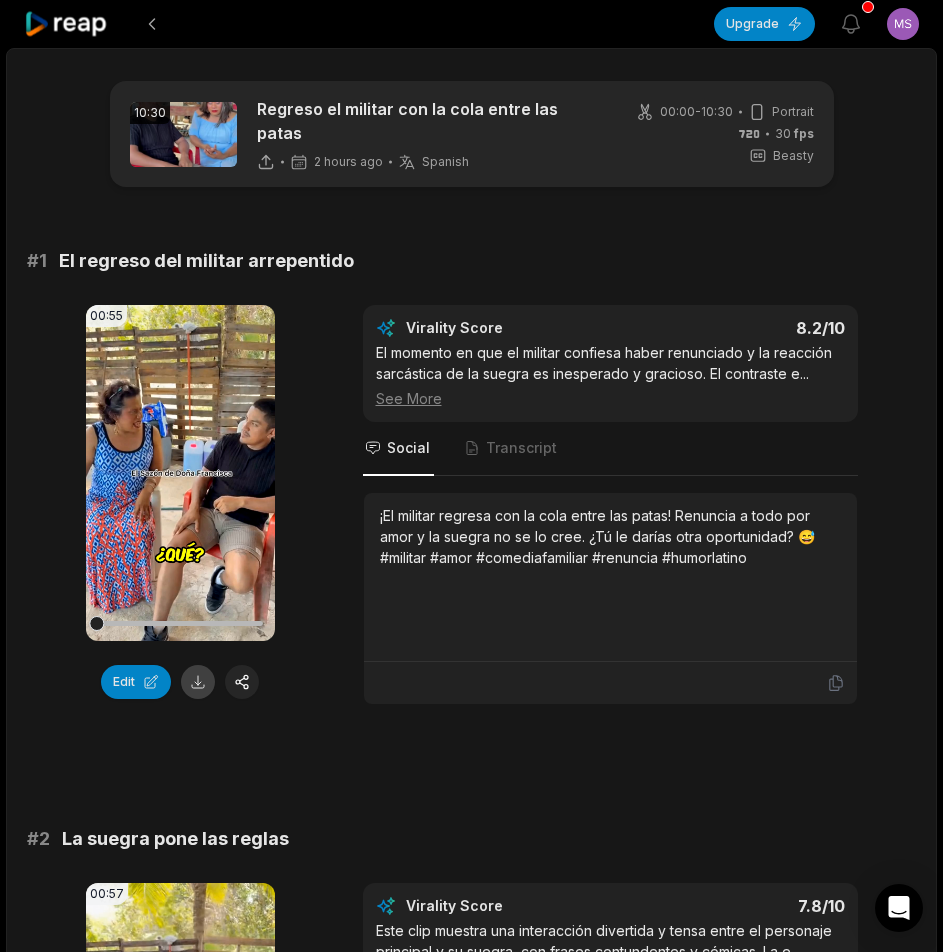 click at bounding box center (198, 682) 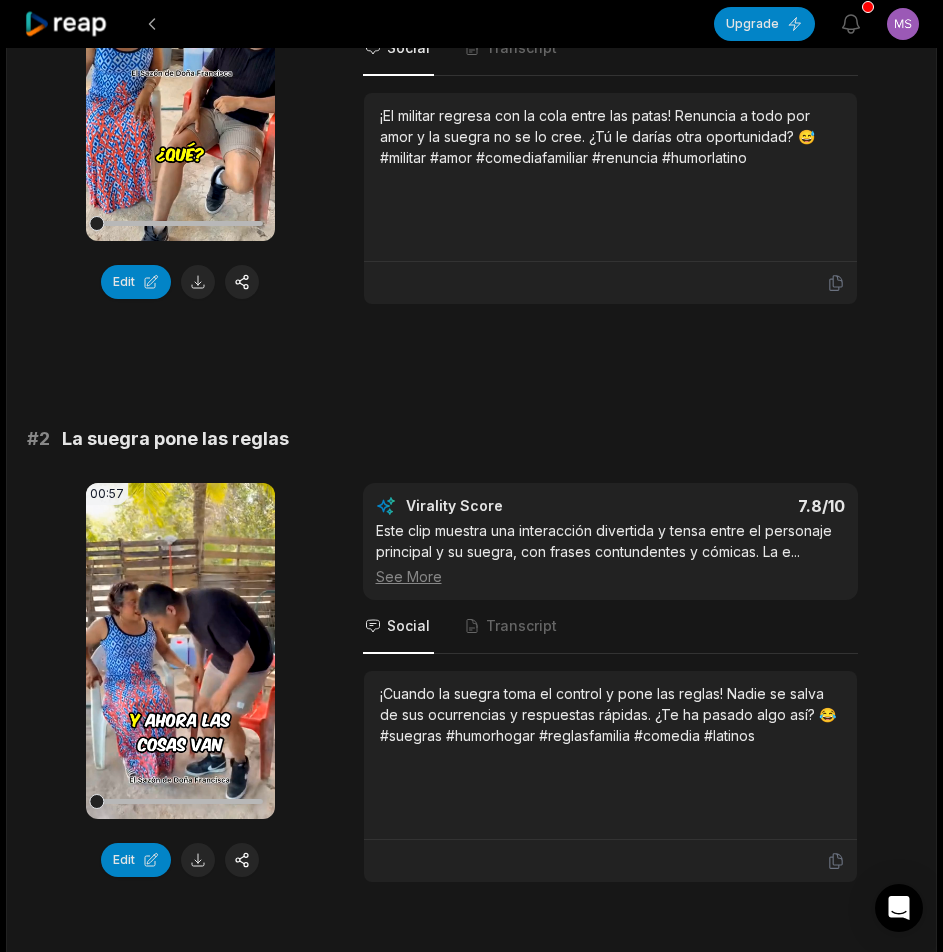scroll, scrollTop: 700, scrollLeft: 0, axis: vertical 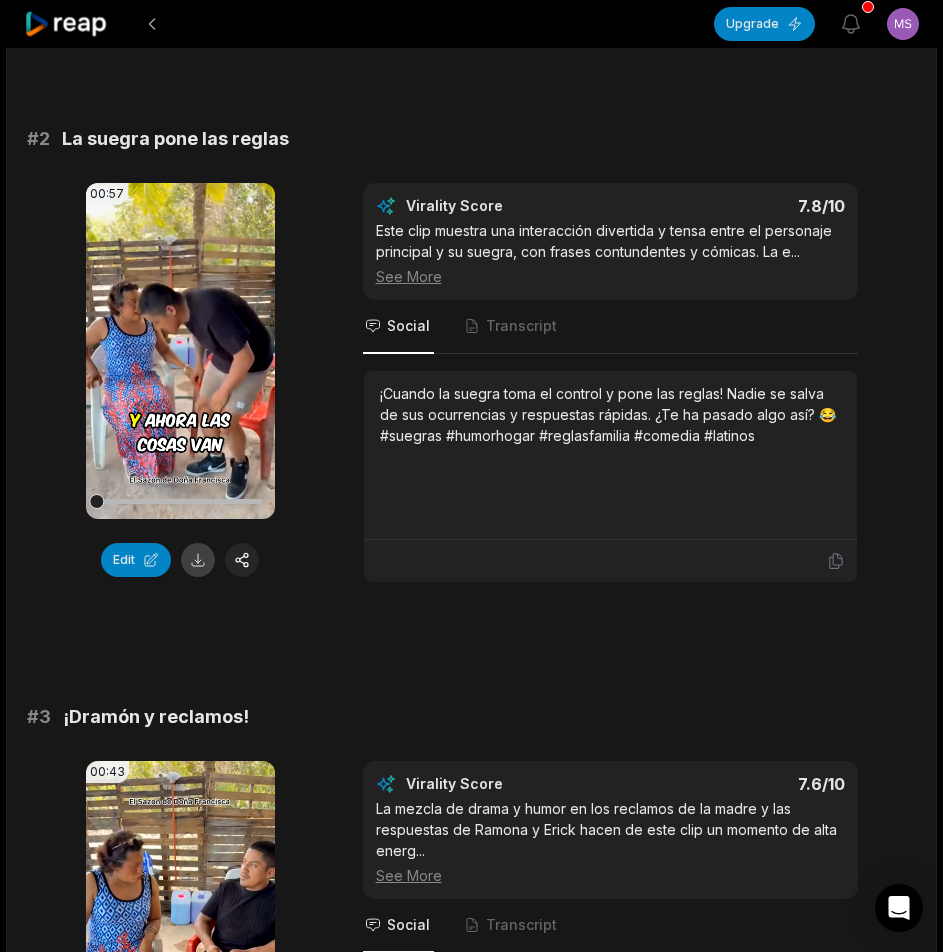click at bounding box center [198, 560] 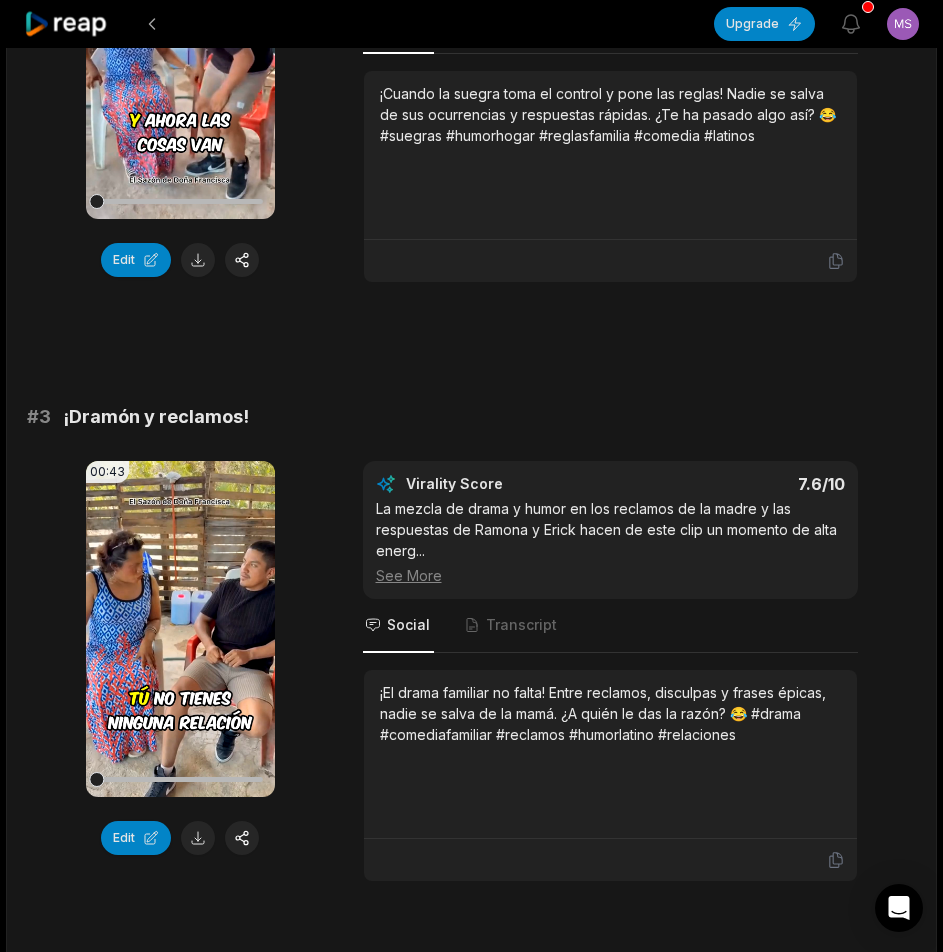 scroll, scrollTop: 1300, scrollLeft: 0, axis: vertical 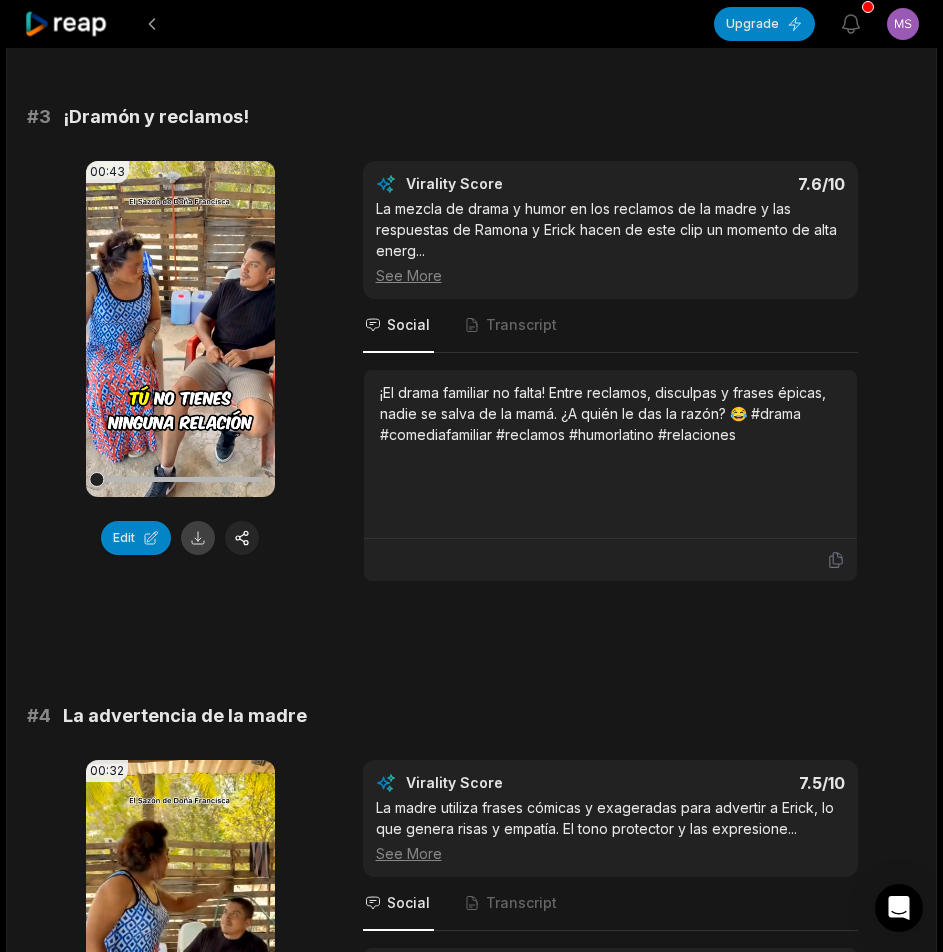 click at bounding box center [198, 538] 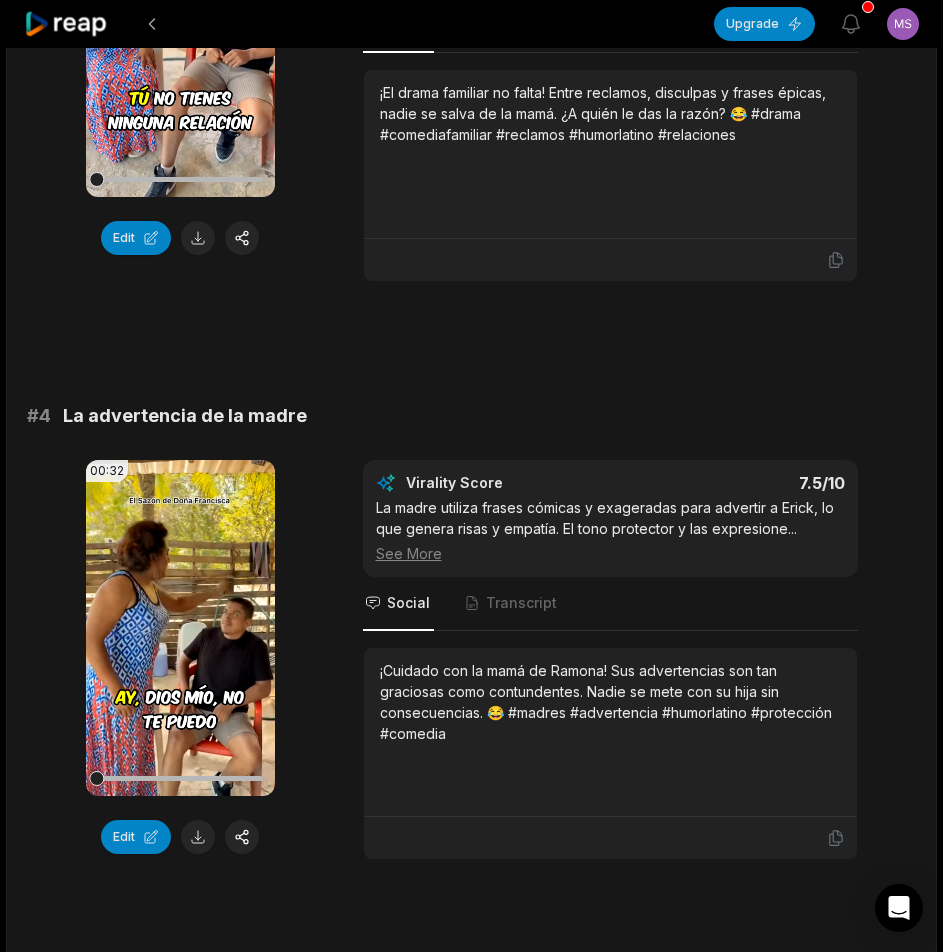 scroll, scrollTop: 1800, scrollLeft: 0, axis: vertical 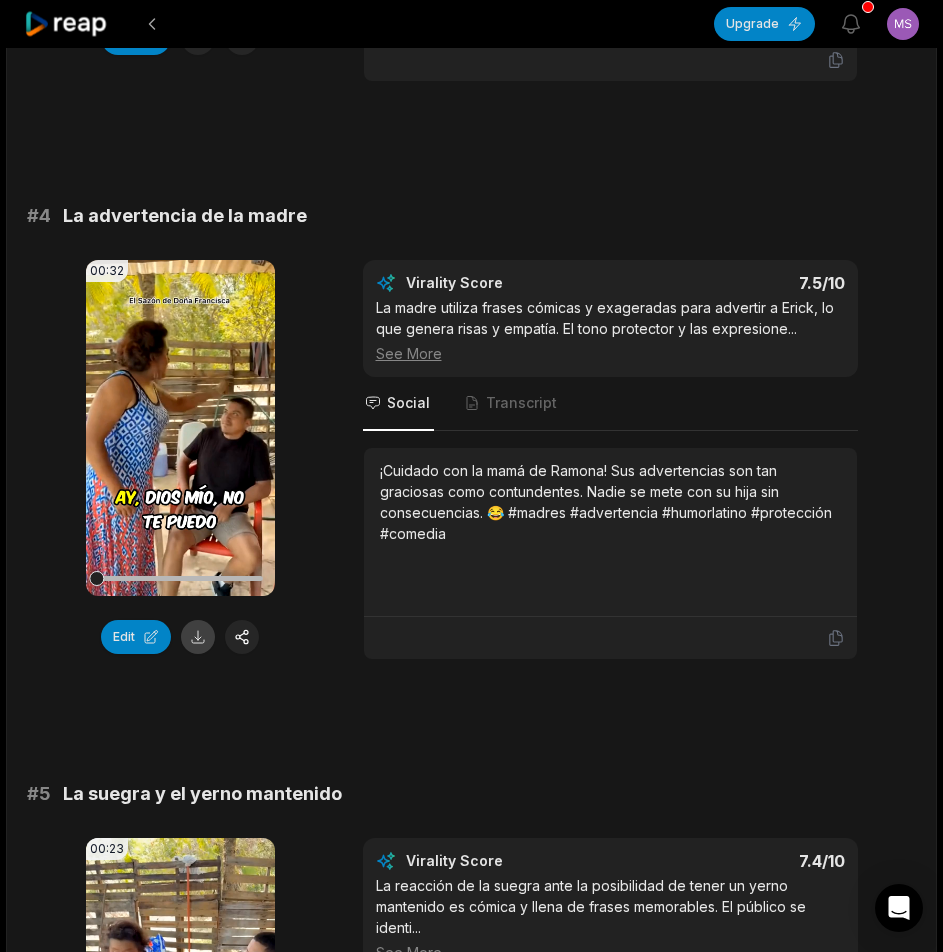 click at bounding box center [198, 637] 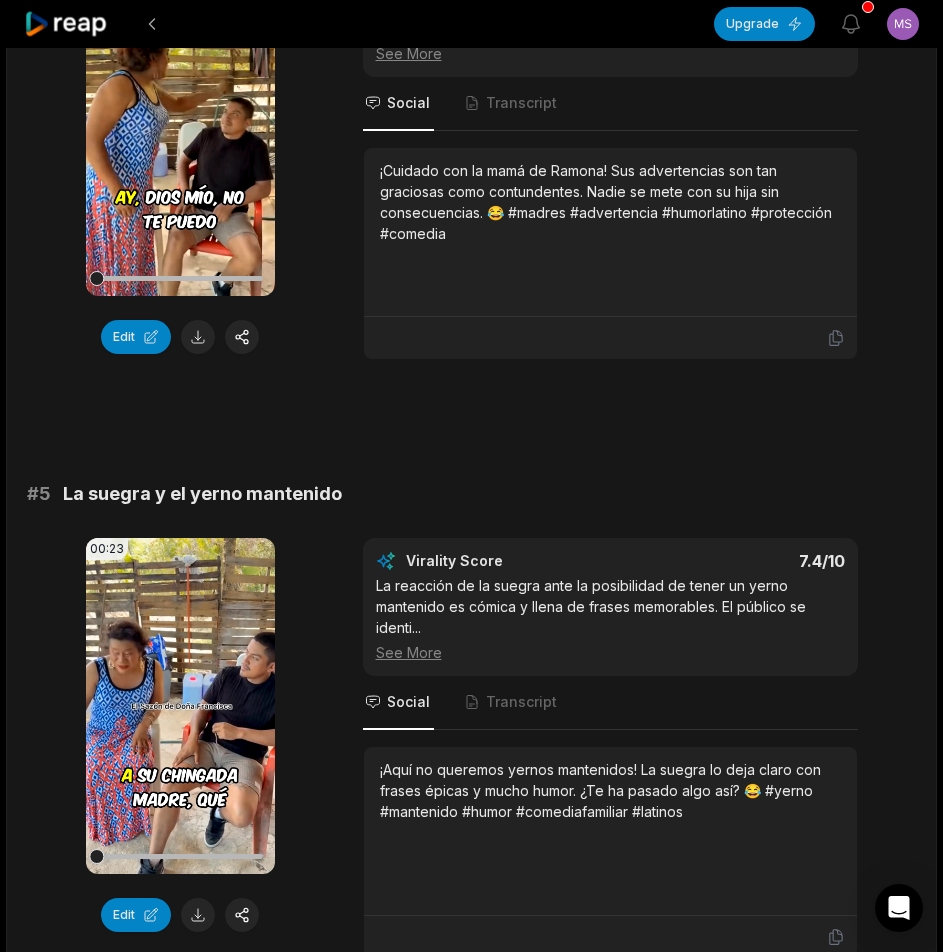 scroll, scrollTop: 2400, scrollLeft: 0, axis: vertical 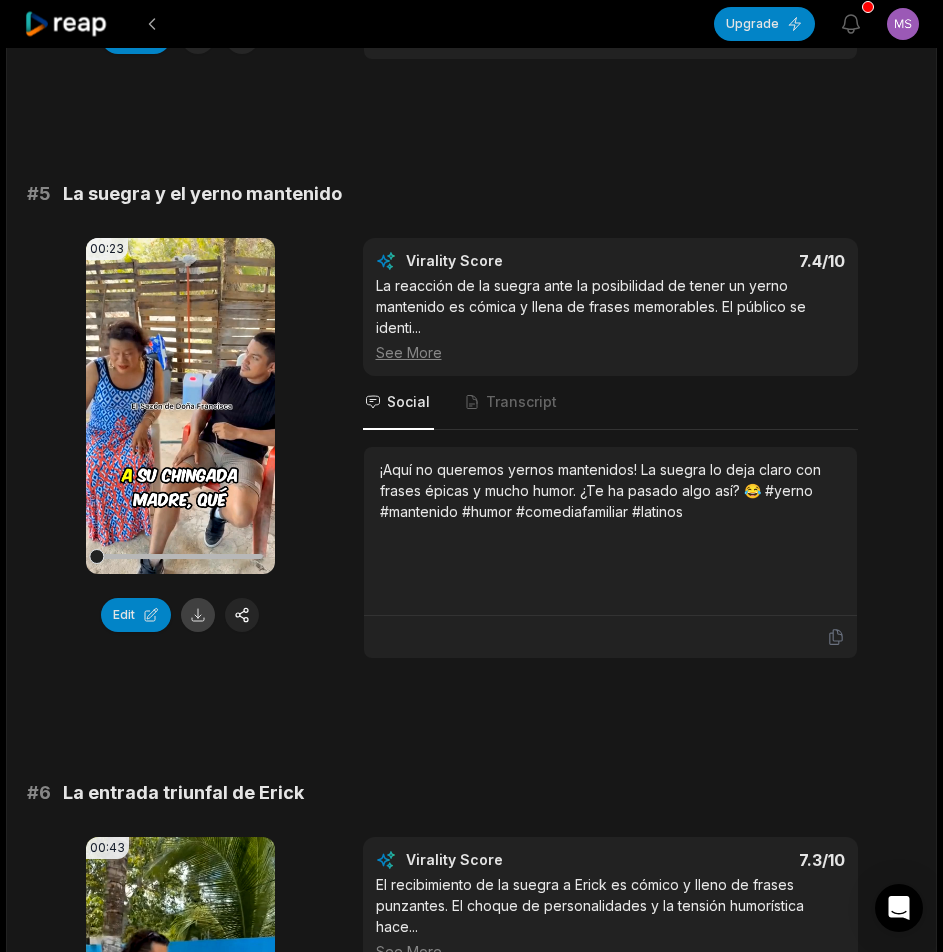 click at bounding box center [198, 615] 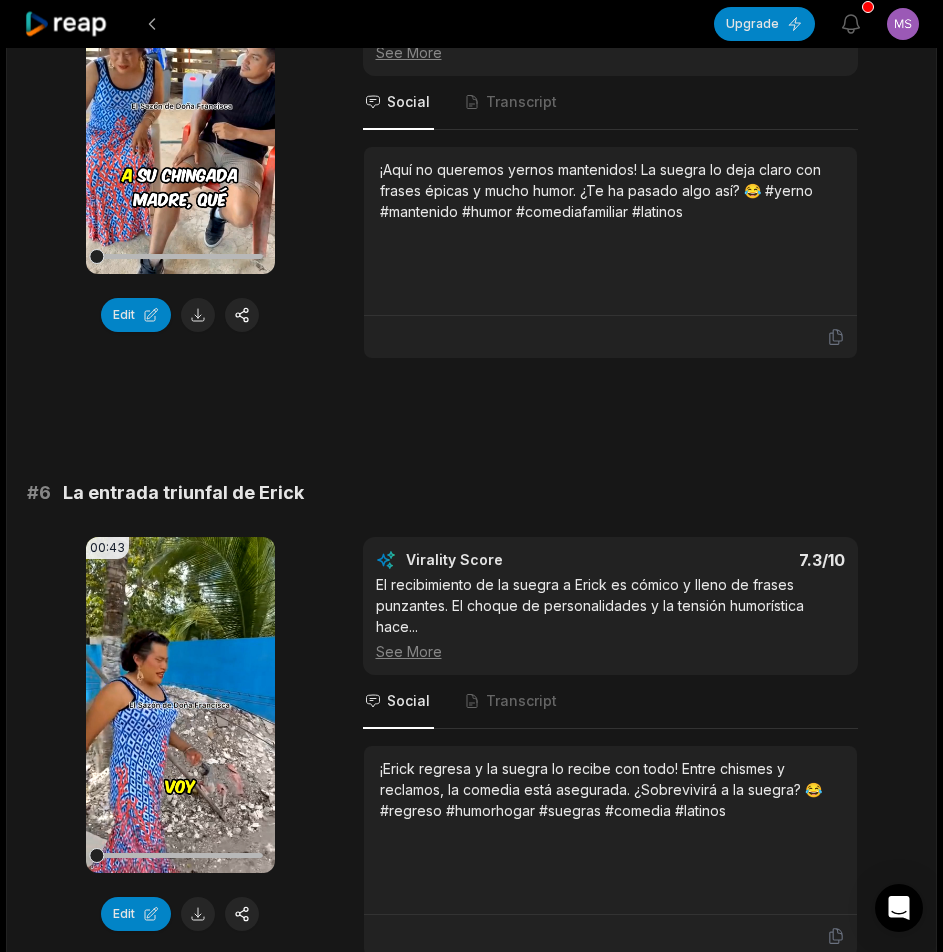 scroll, scrollTop: 2900, scrollLeft: 0, axis: vertical 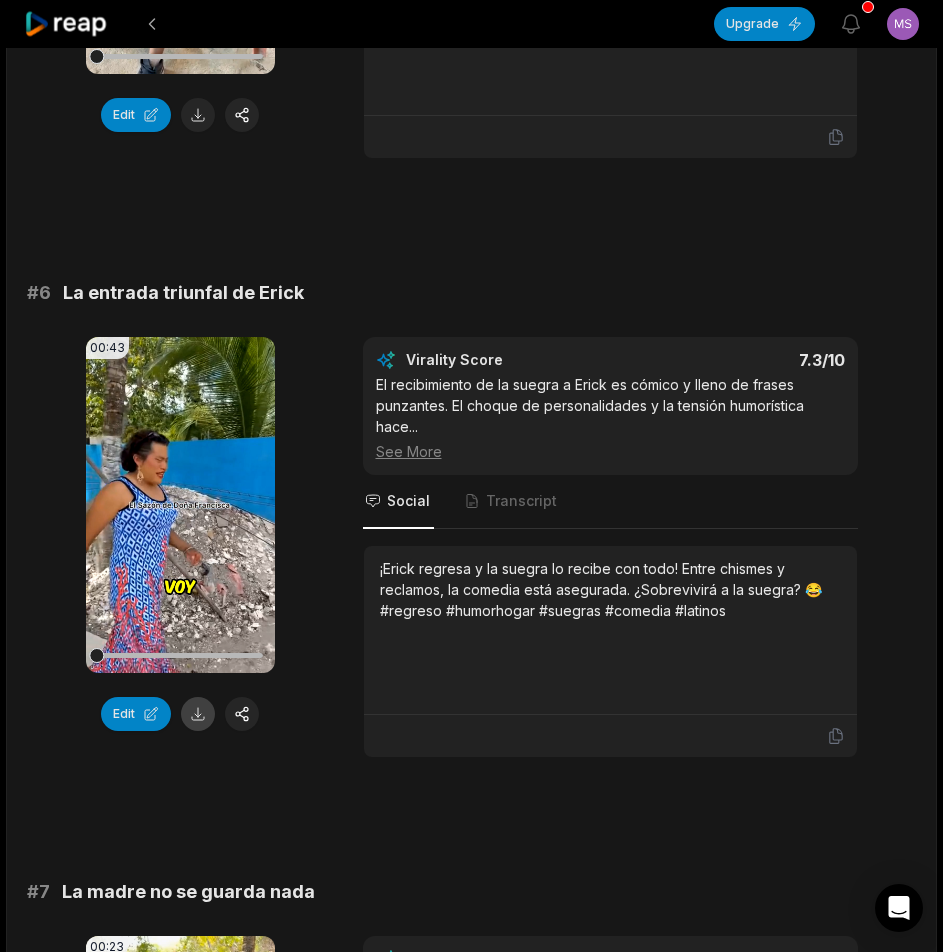 click at bounding box center (198, 714) 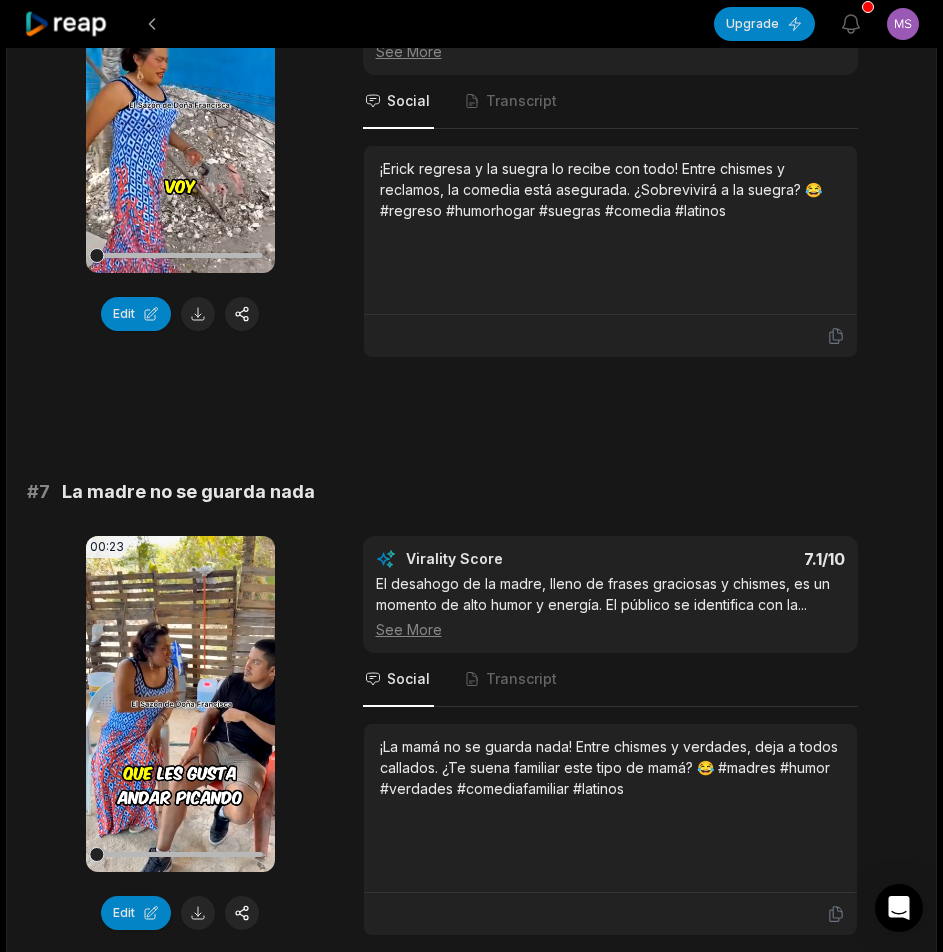 scroll, scrollTop: 3600, scrollLeft: 0, axis: vertical 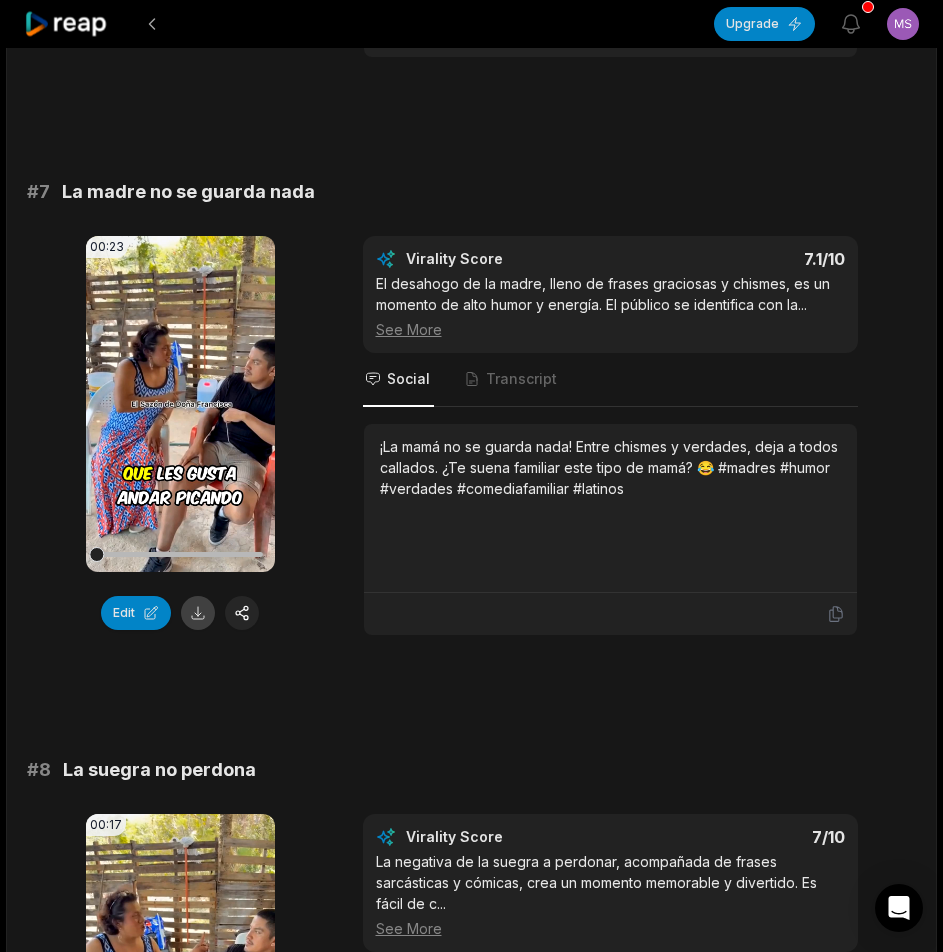 click at bounding box center [198, 613] 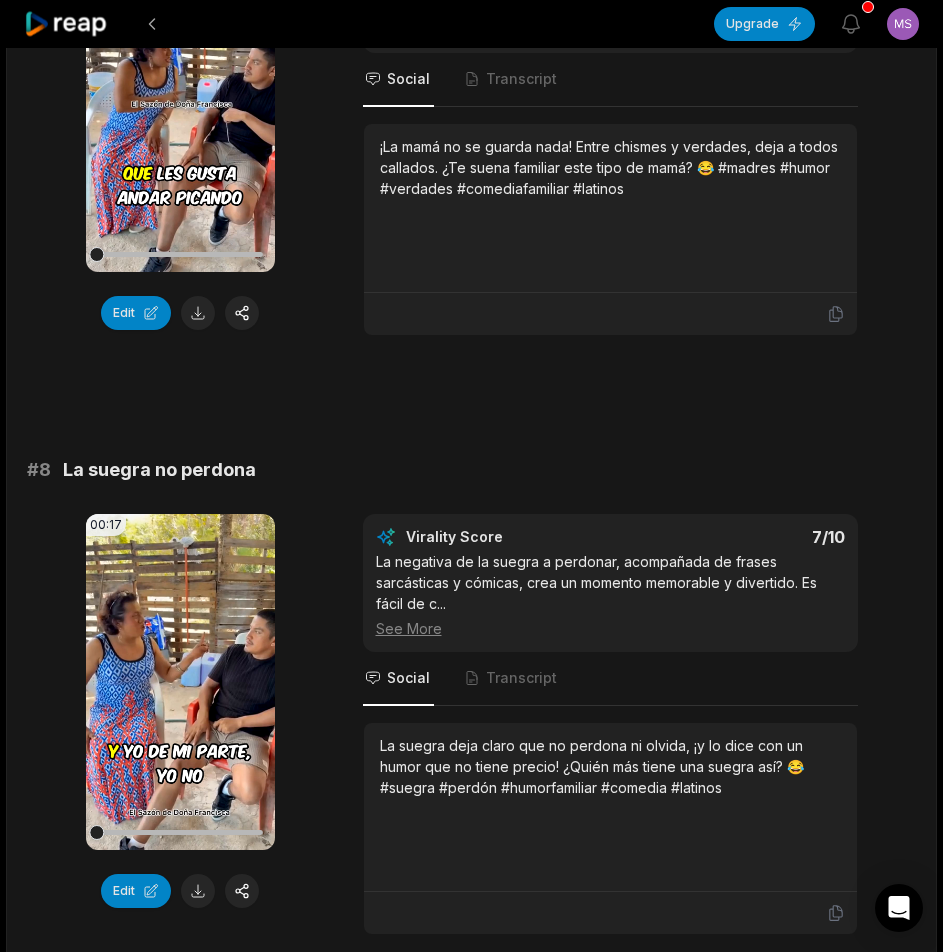 scroll, scrollTop: 4200, scrollLeft: 0, axis: vertical 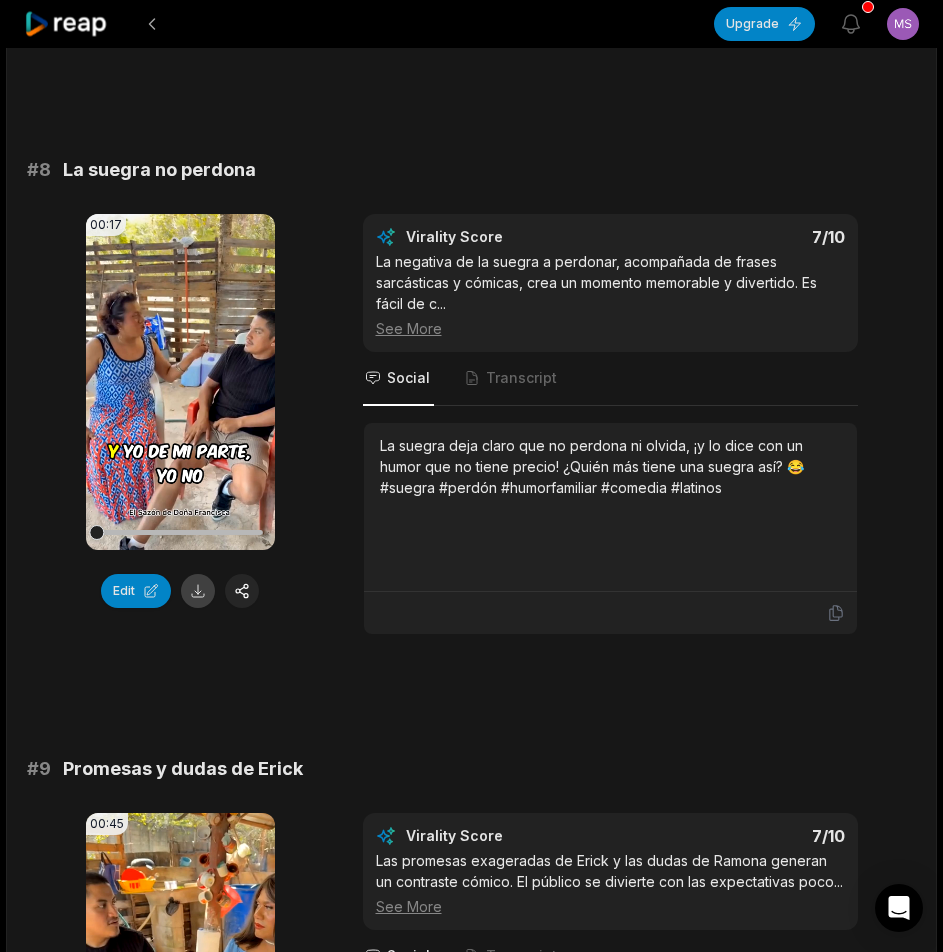 click at bounding box center (198, 591) 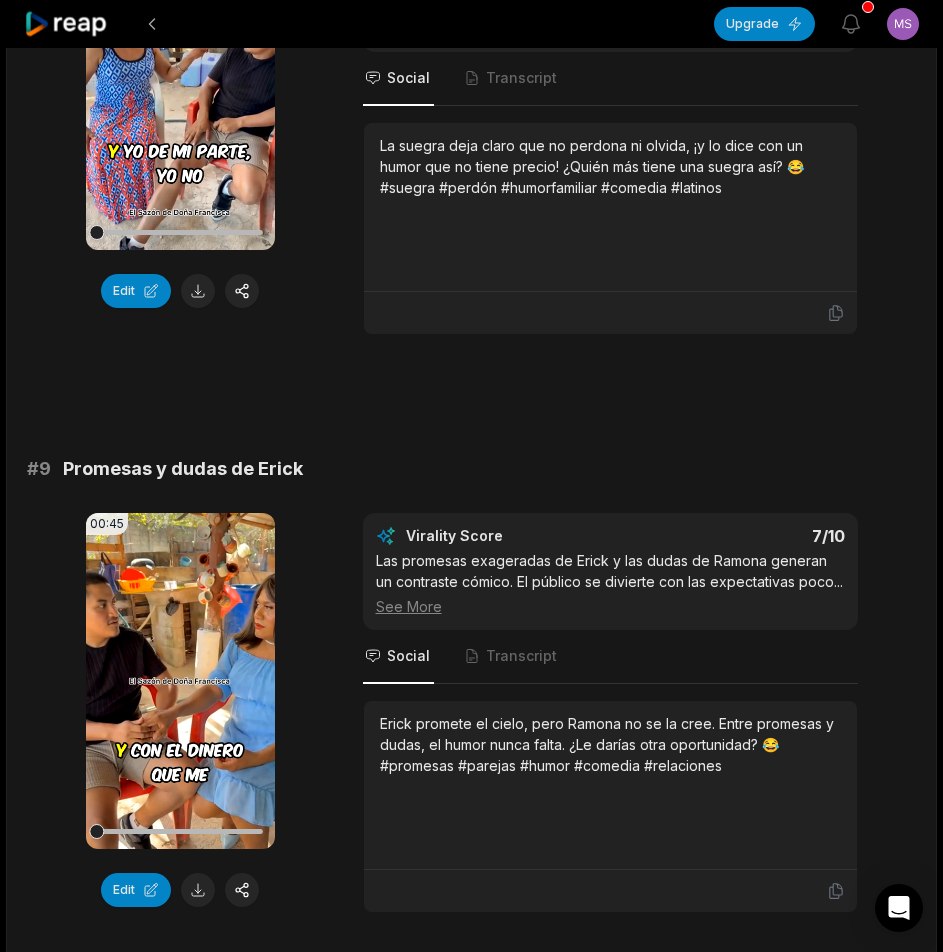 scroll, scrollTop: 4700, scrollLeft: 0, axis: vertical 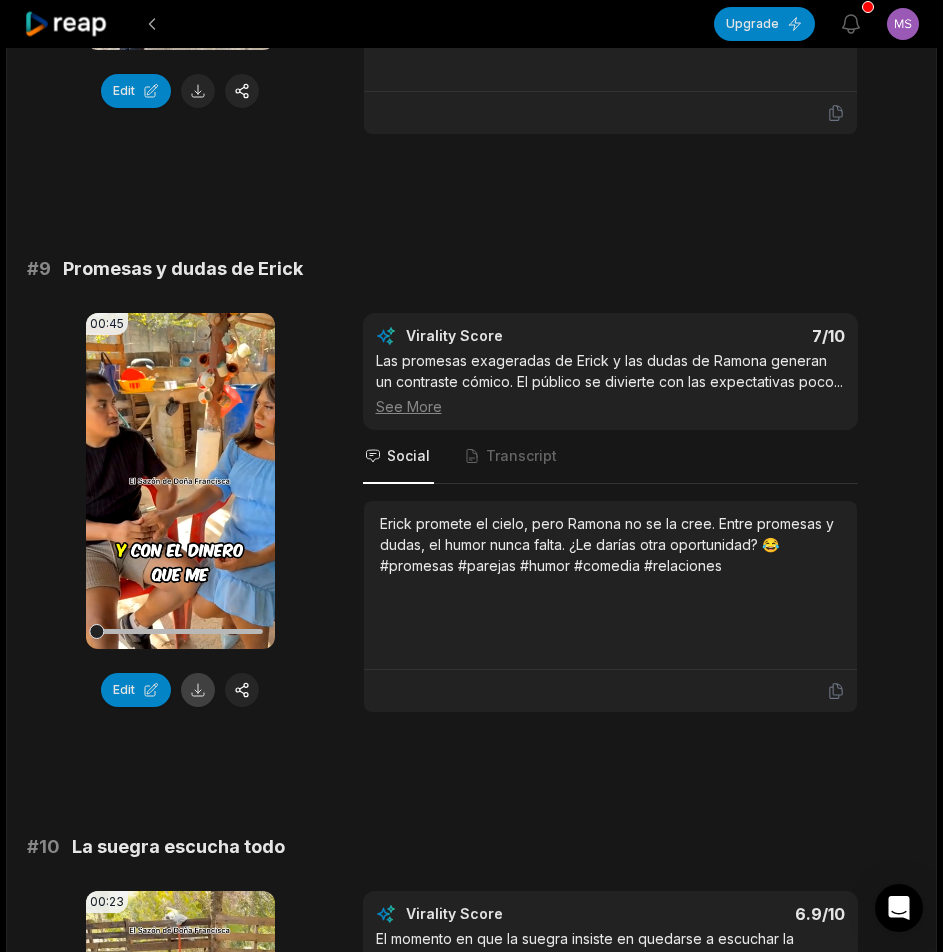 click at bounding box center [198, 690] 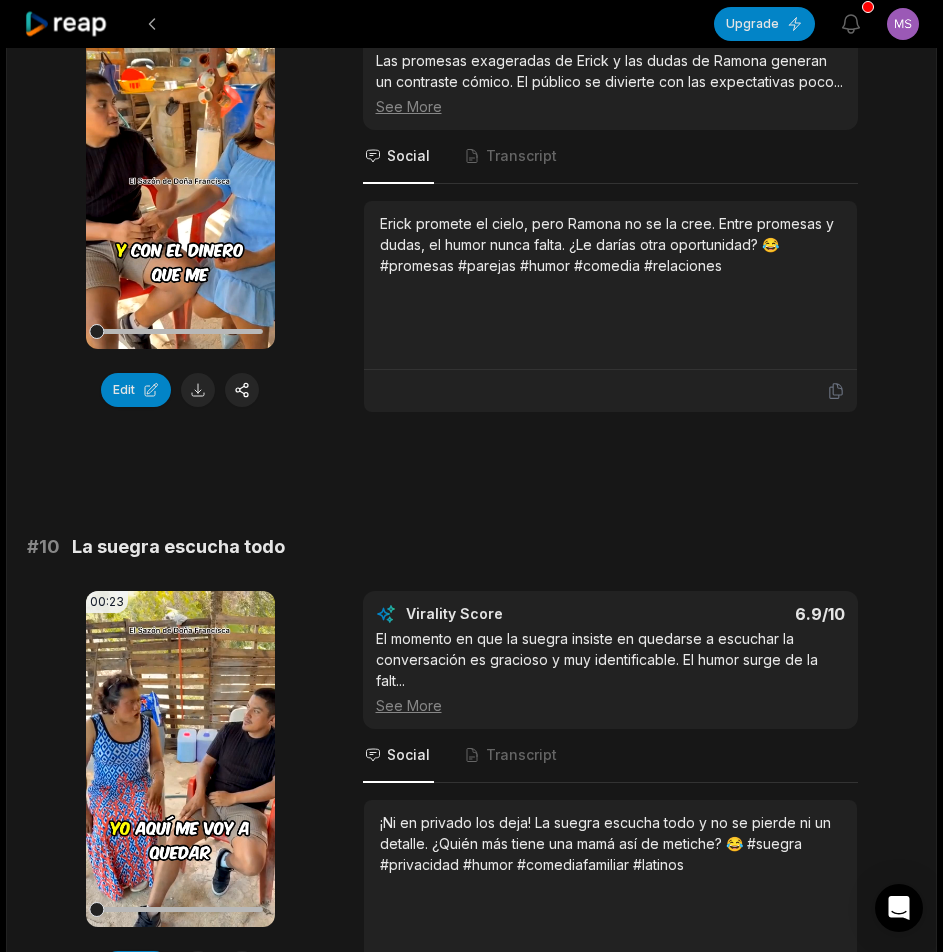scroll, scrollTop: 5250, scrollLeft: 0, axis: vertical 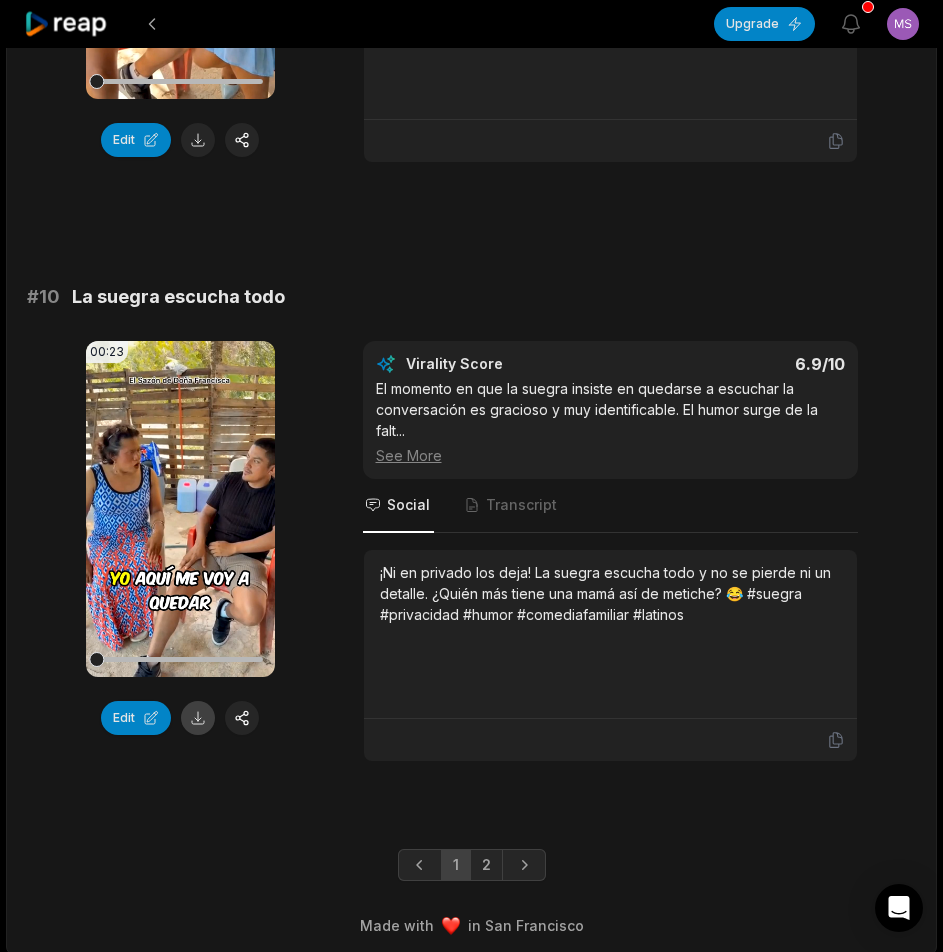 click at bounding box center [198, 718] 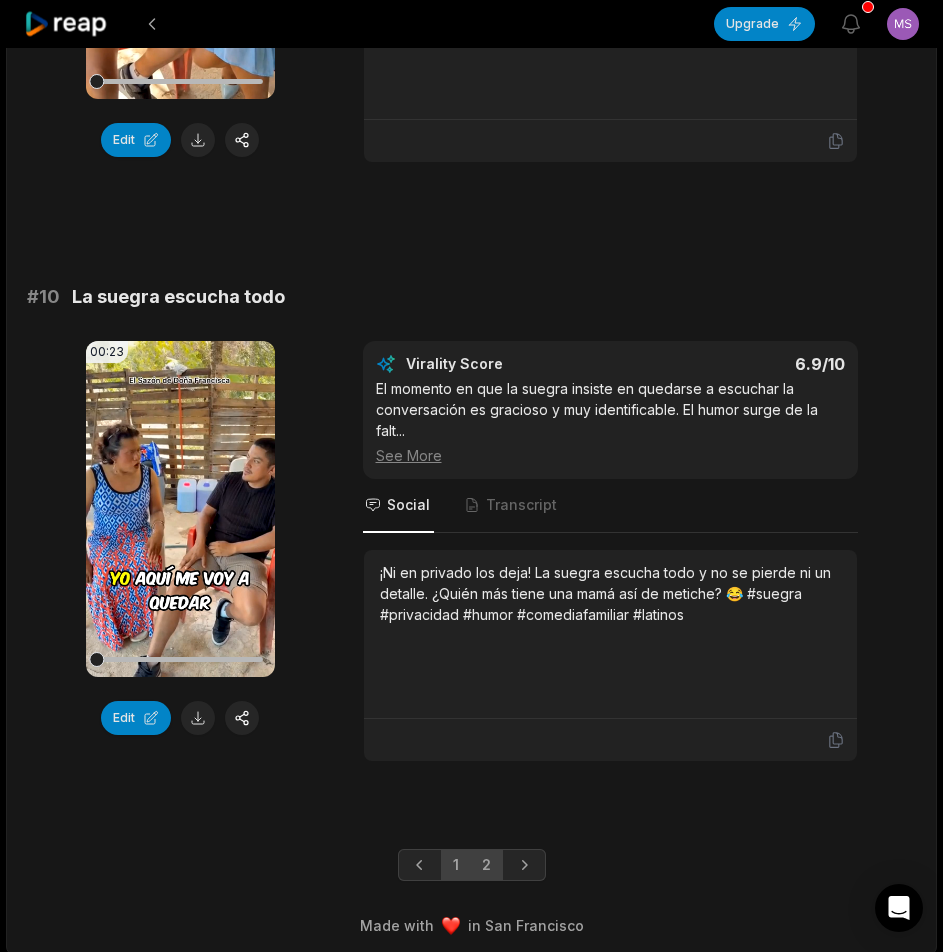 click on "2" at bounding box center (486, 865) 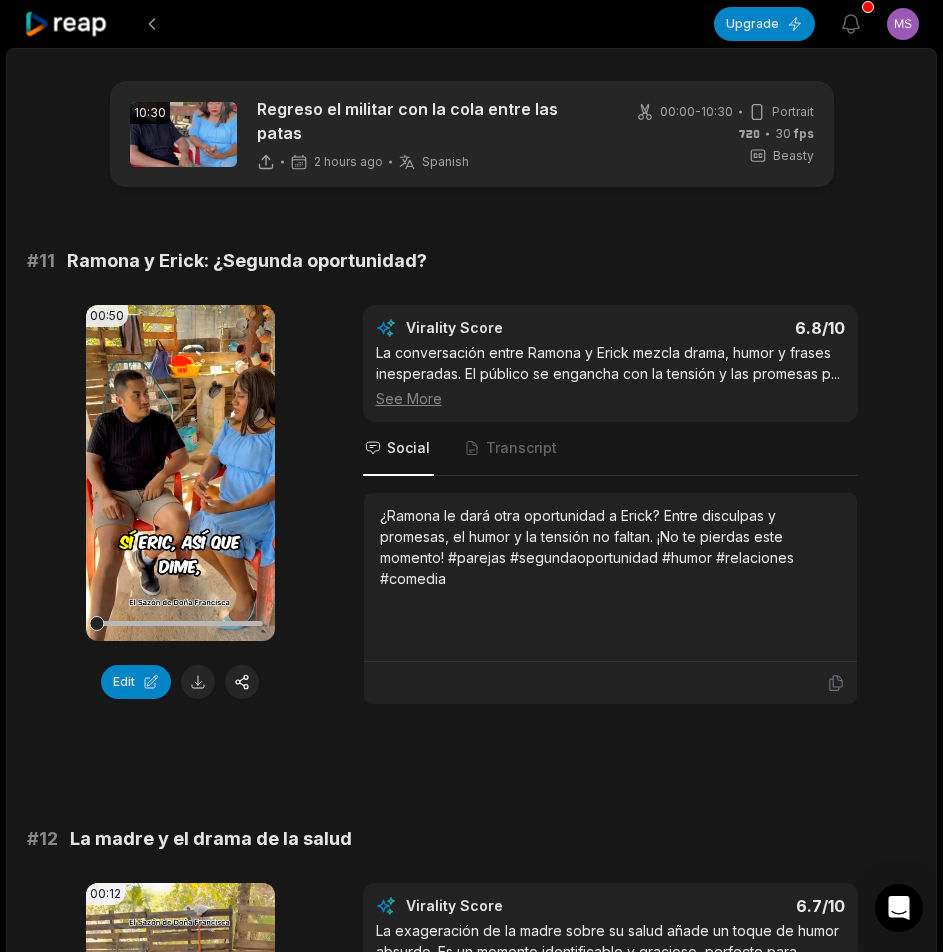 scroll, scrollTop: 1141, scrollLeft: 0, axis: vertical 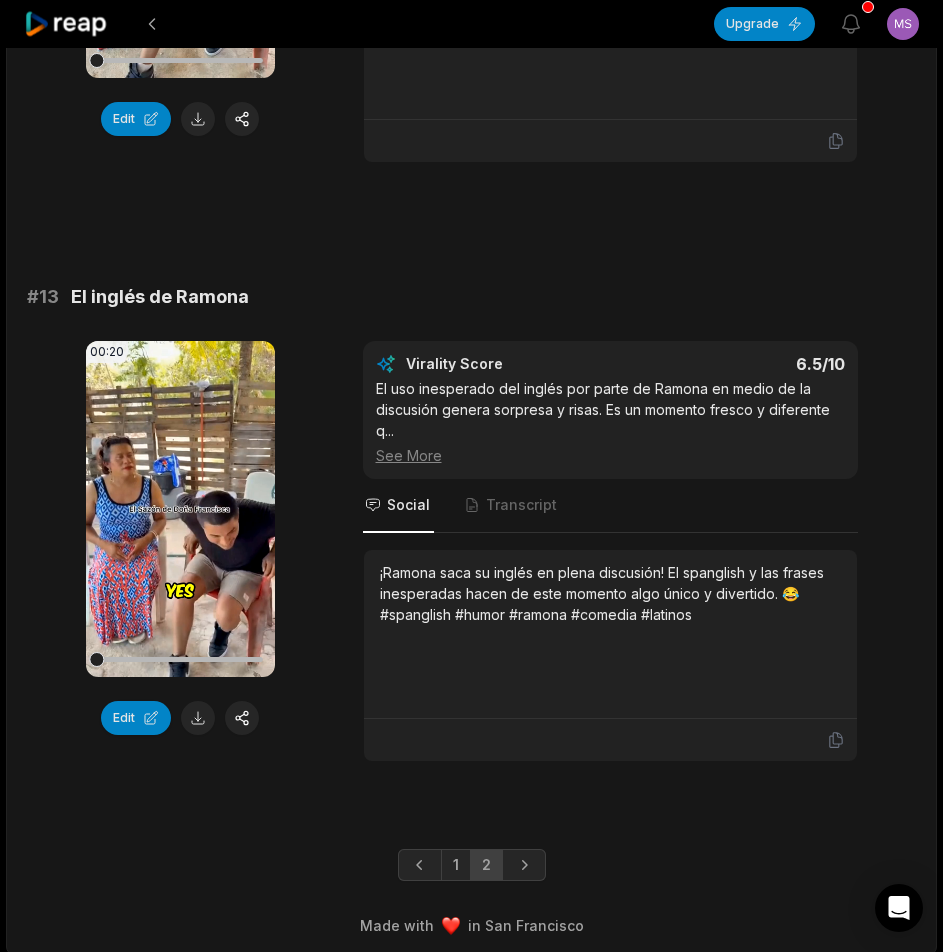 click 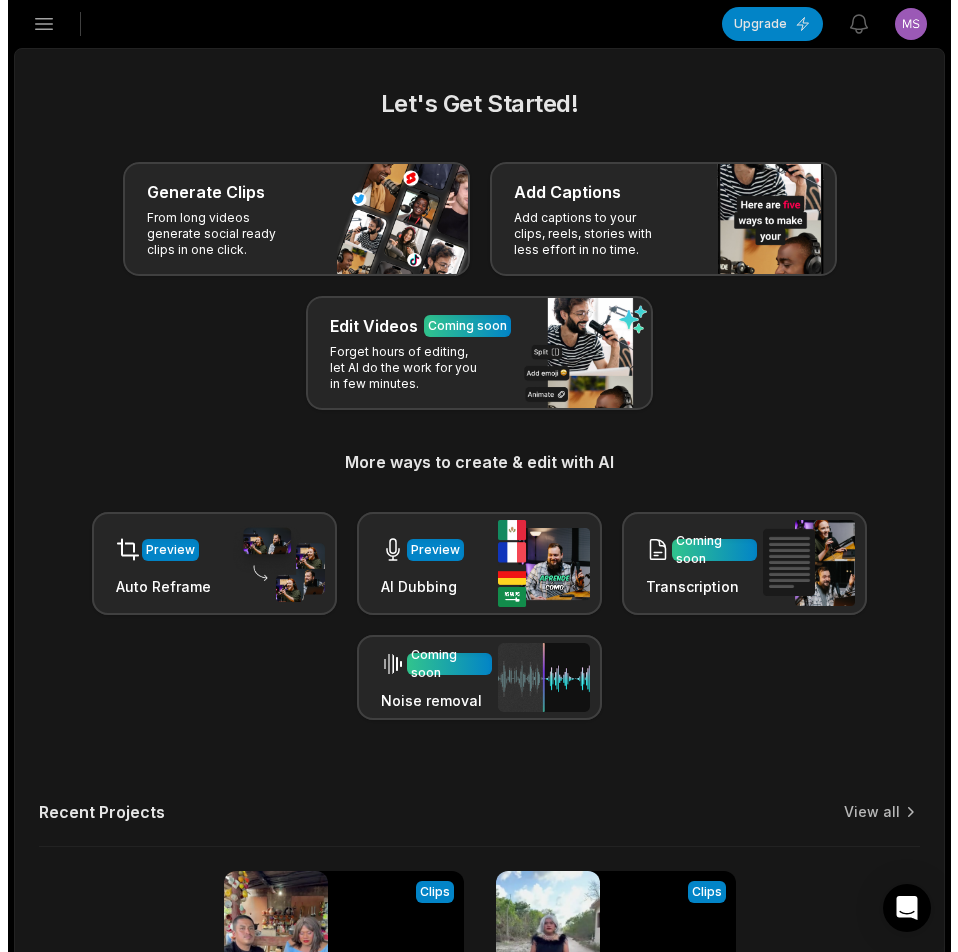 scroll, scrollTop: 285, scrollLeft: 0, axis: vertical 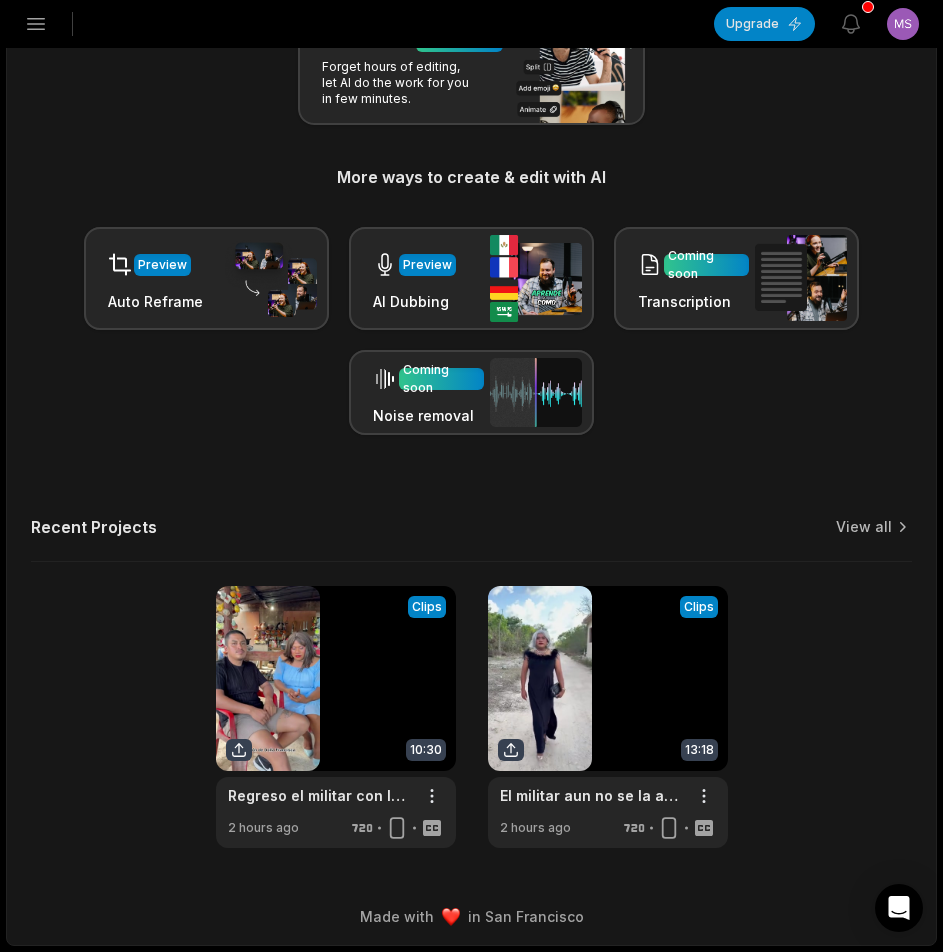 click 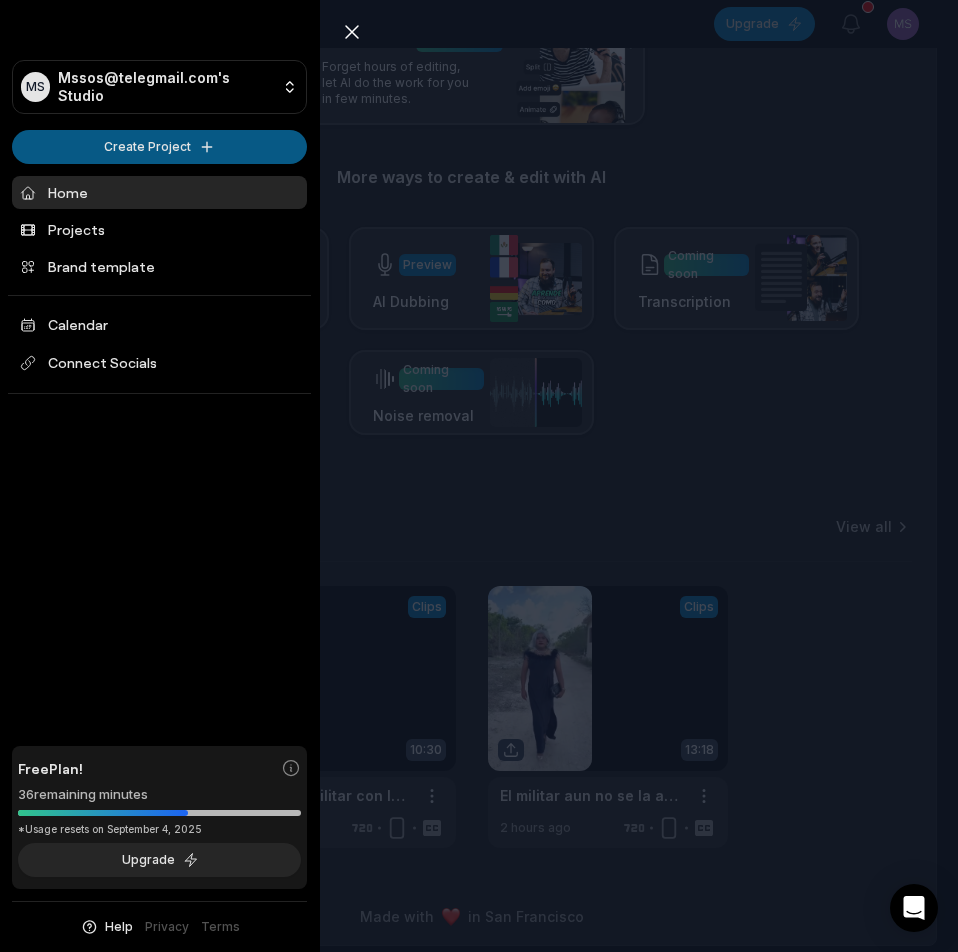 scroll, scrollTop: 0, scrollLeft: 0, axis: both 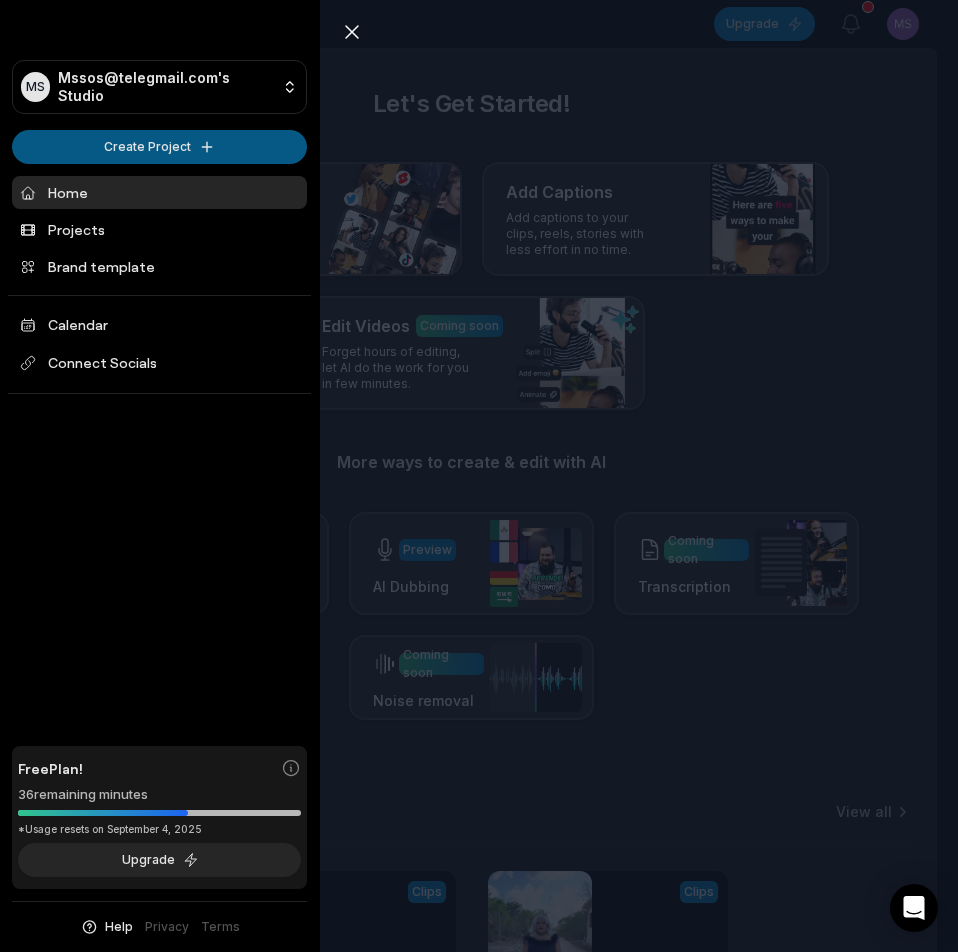 click on "MS Mssos@telegmail.com's Studio Create Project Home Projects Brand template Calendar Connect Socials Free  Plan! 36  remaining minutes *Usage resets on September 4, 2025 Upgrade Help Privacy Terms Open sidebar Upgrade View notifications Open user menu   Let's Get Started! Generate Clips From long videos generate social ready clips in one click. Add Captions Add captions to your clips, reels, stories with less effort in no time. Edit Videos Coming soon Forget hours of editing, let AI do the work for you in few minutes. More ways to create & edit with AI Preview Auto Reframe Preview AI Dubbing Coming soon Transcription Coming soon Noise removal Recent Projects View all View Clips Clips 10:30 Regreso el militar con la cola entre las patas Open options 2 hours ago View Clips Clips 13:18 El militar aun no se la acaba, le van a prohibir ver a ramona Open options 2 hours ago Made with   in San Francisco
Regreso el militar con la cola entre las patas Close sidebar MS Mssos@telegmail.com's Studio Home Projects" at bounding box center [479, 476] 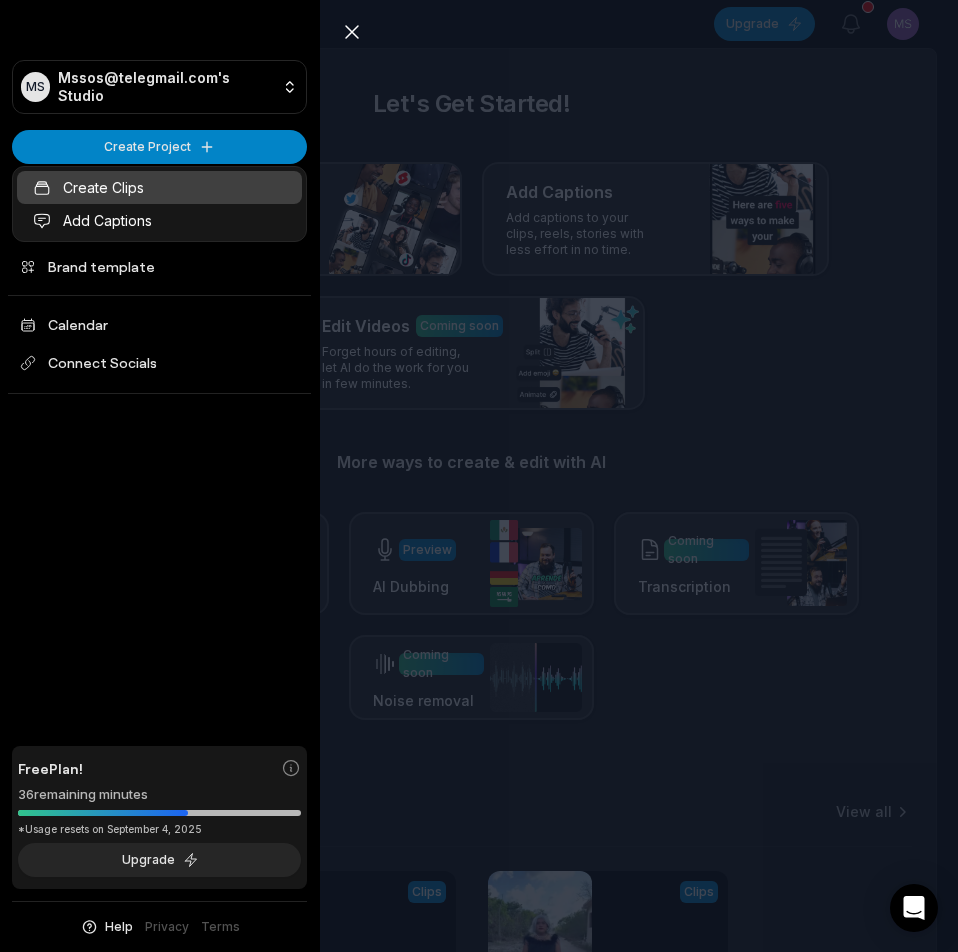 click on "Create Clips" at bounding box center [159, 187] 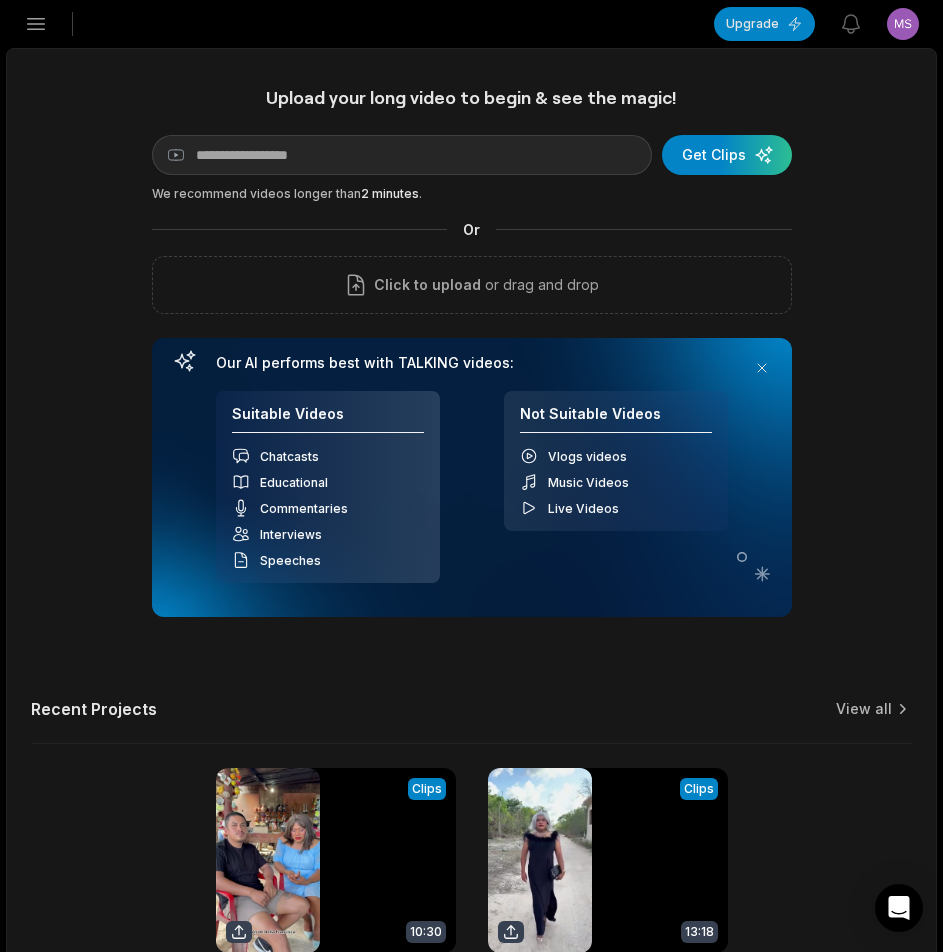 scroll, scrollTop: 0, scrollLeft: 0, axis: both 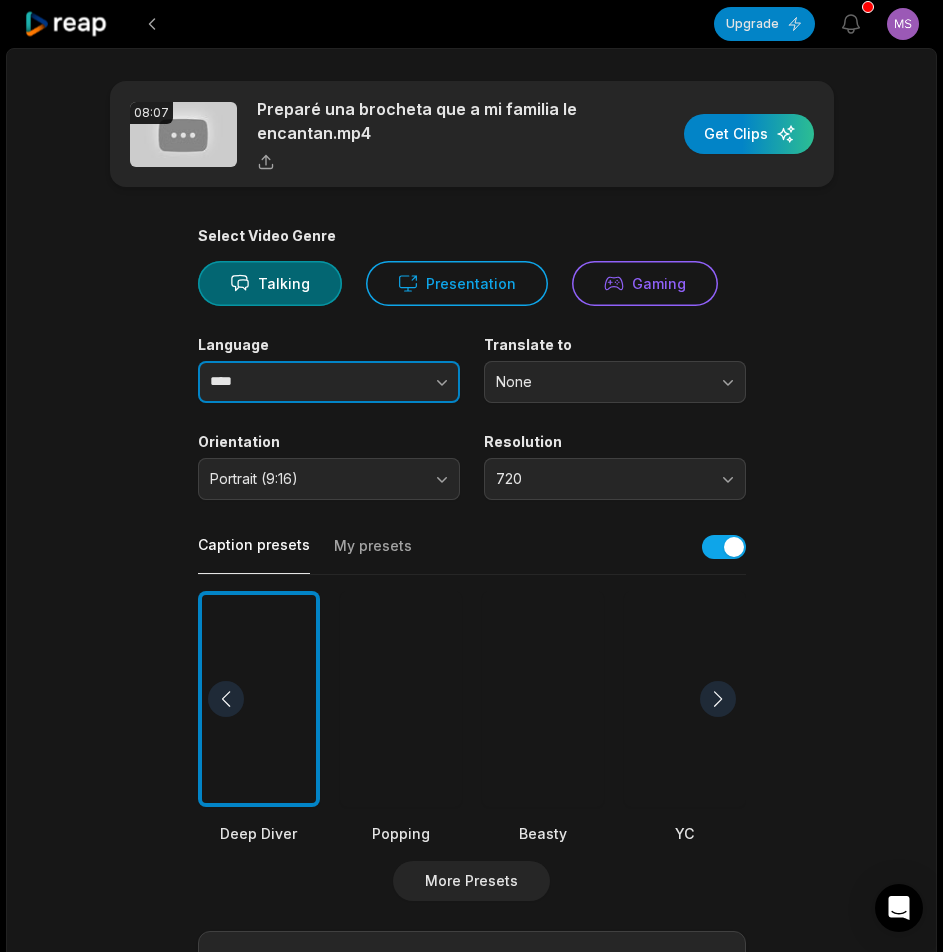 click on "****" at bounding box center (329, 382) 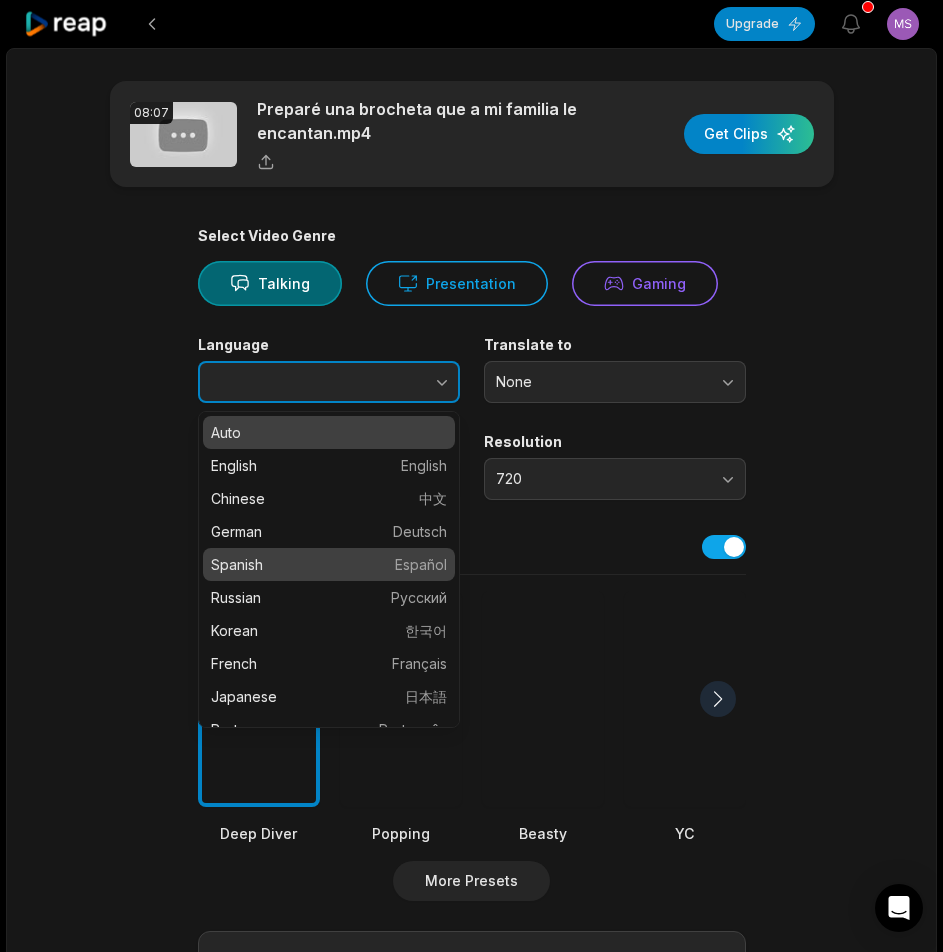 type on "*******" 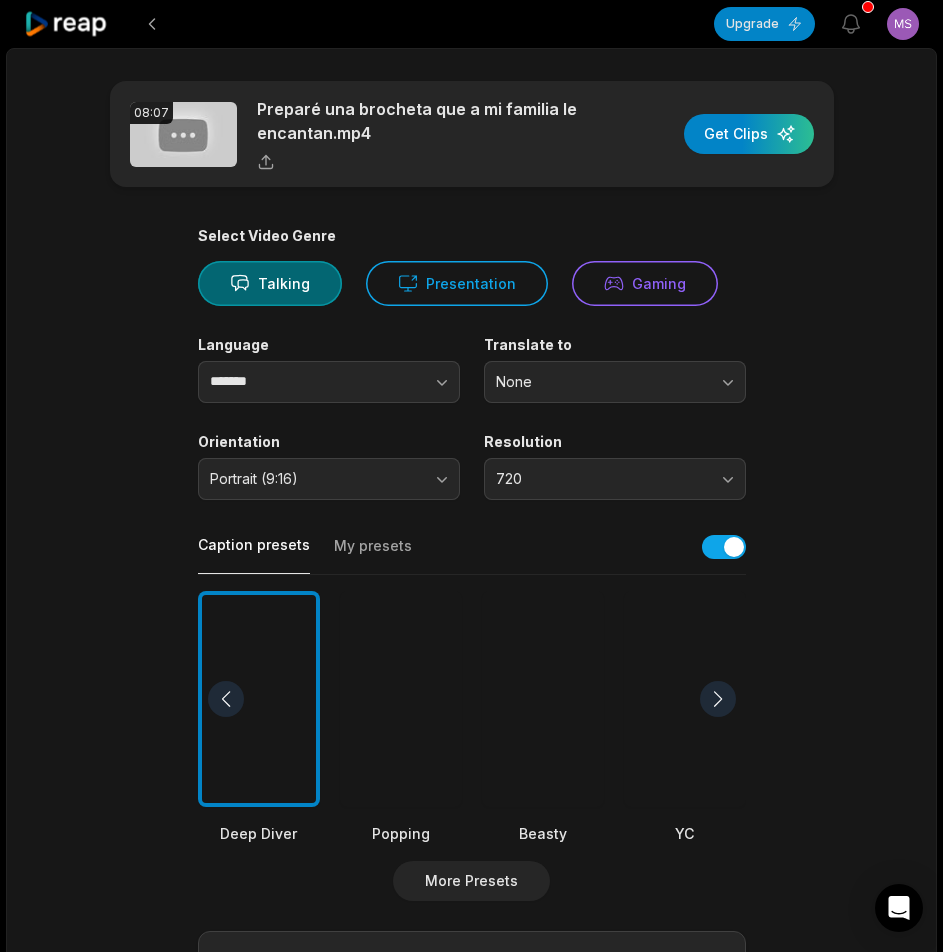 click at bounding box center (543, 699) 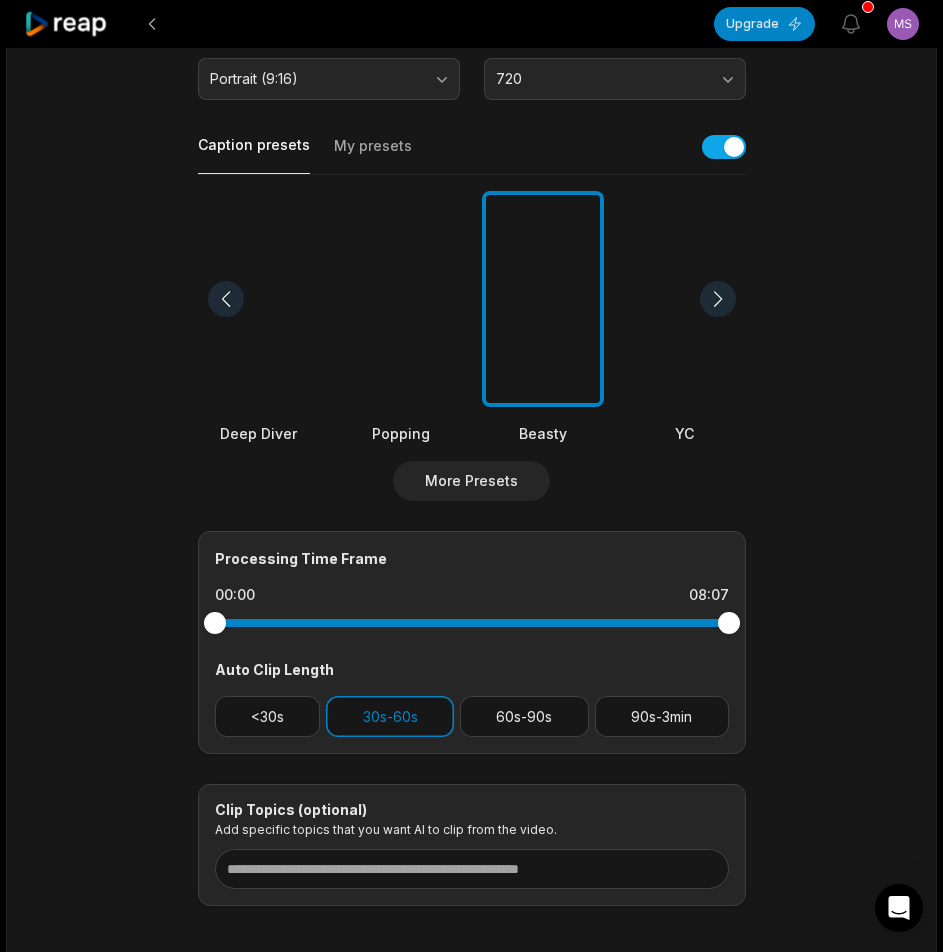 scroll, scrollTop: 498, scrollLeft: 0, axis: vertical 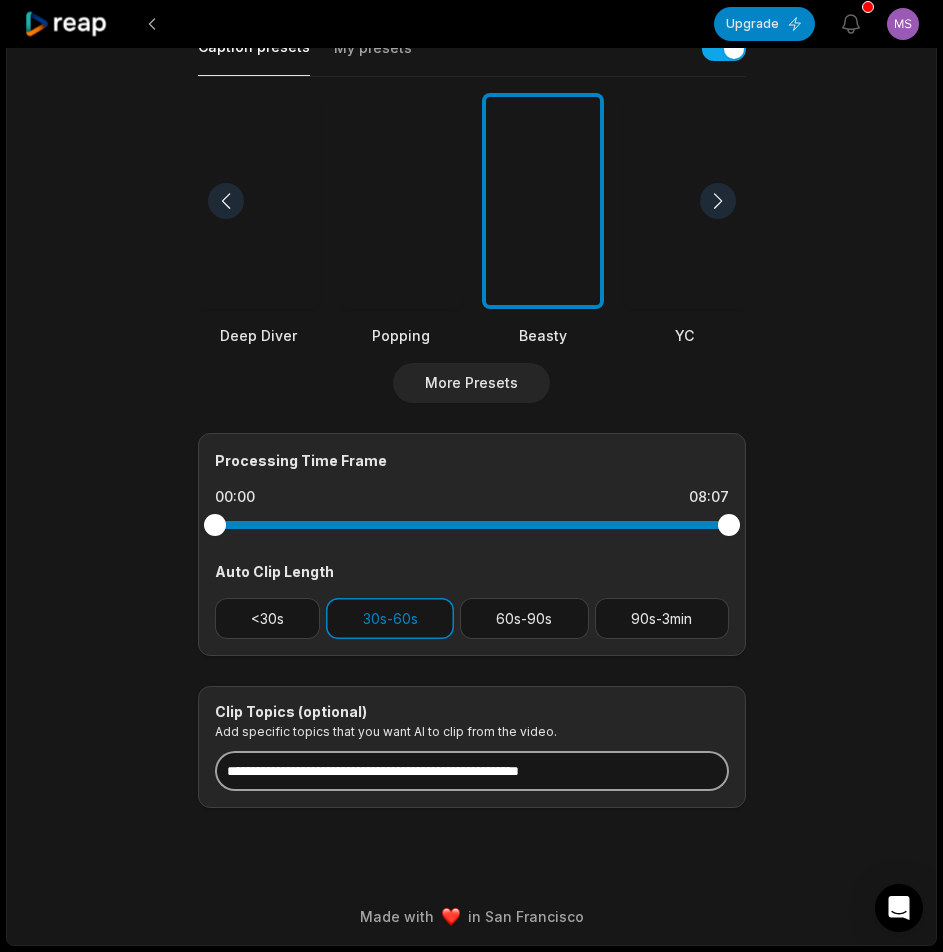 click at bounding box center (472, 771) 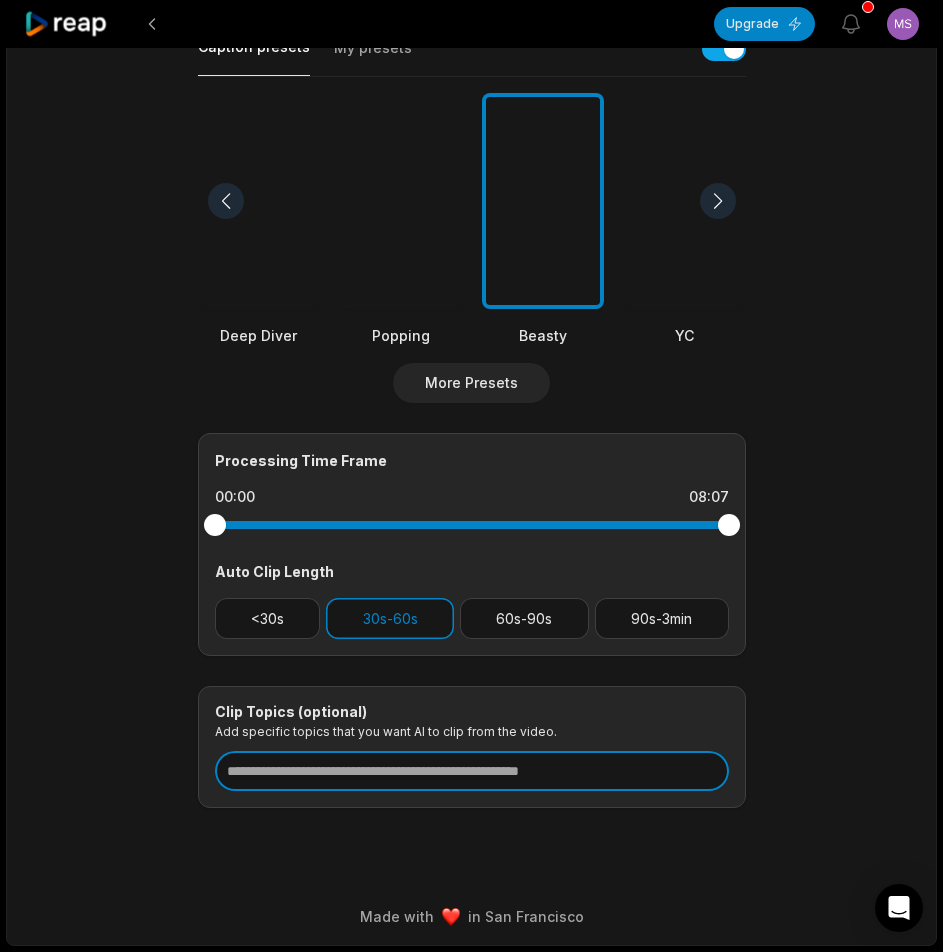 paste on "**********" 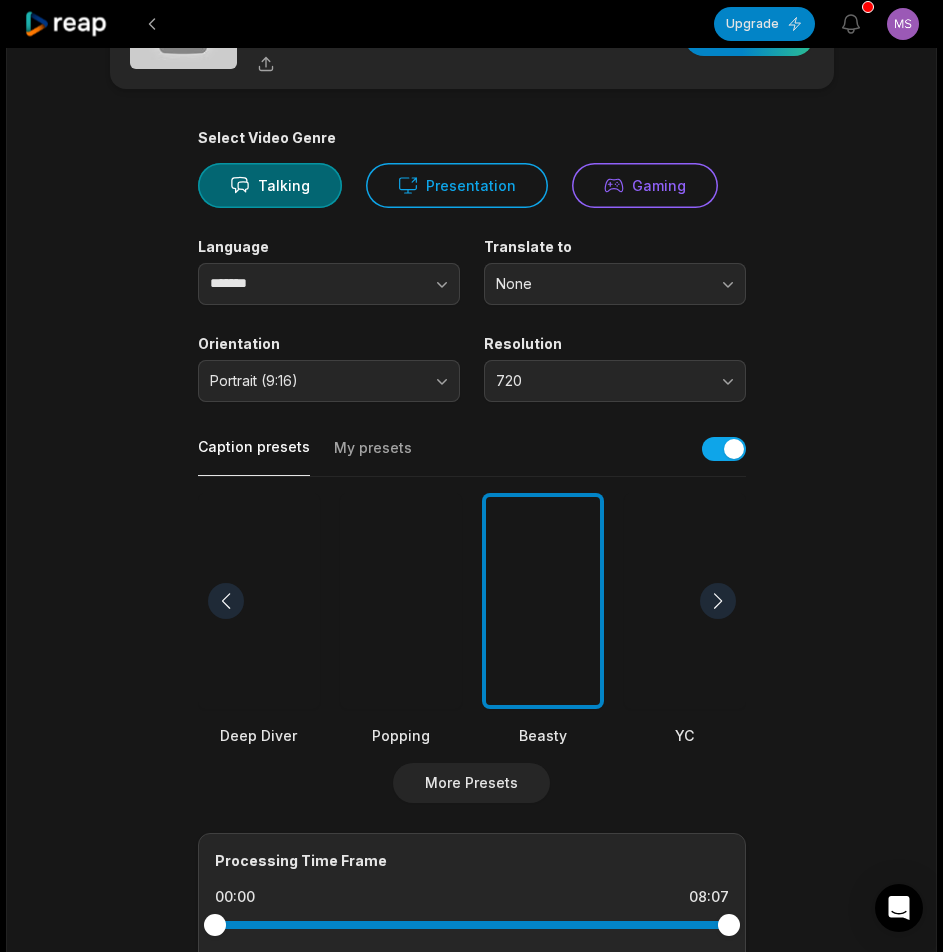 scroll, scrollTop: 0, scrollLeft: 0, axis: both 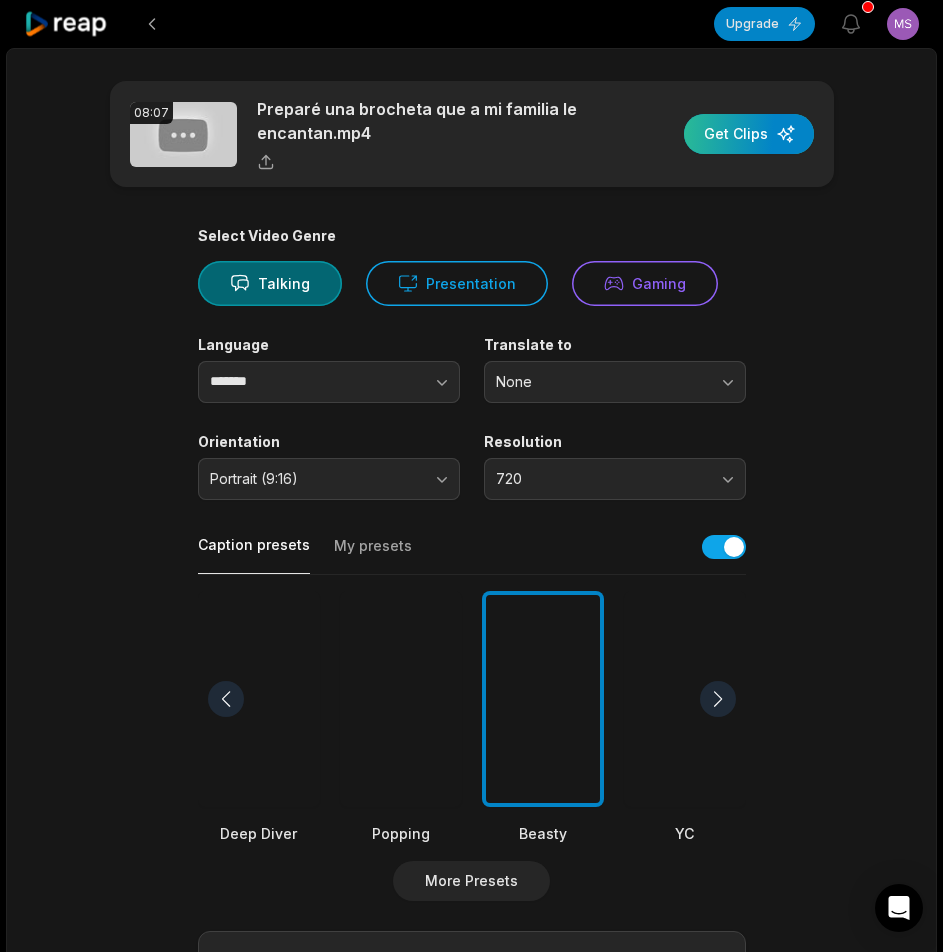 type on "**********" 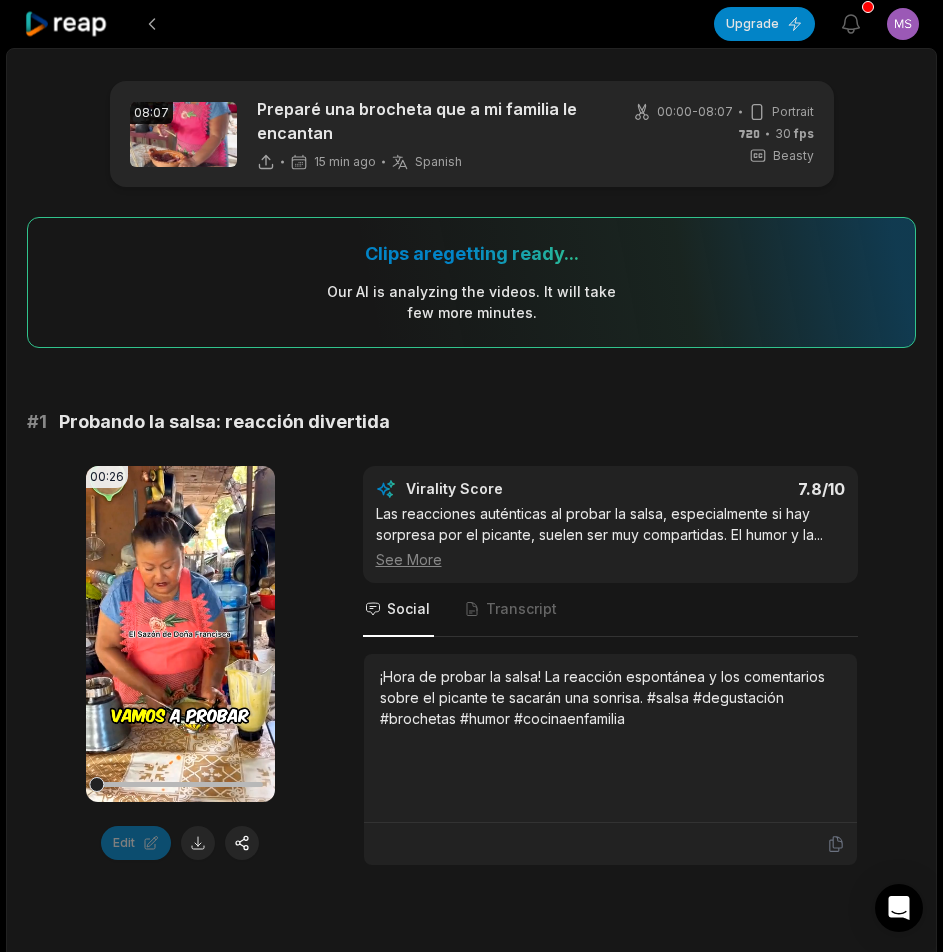 click 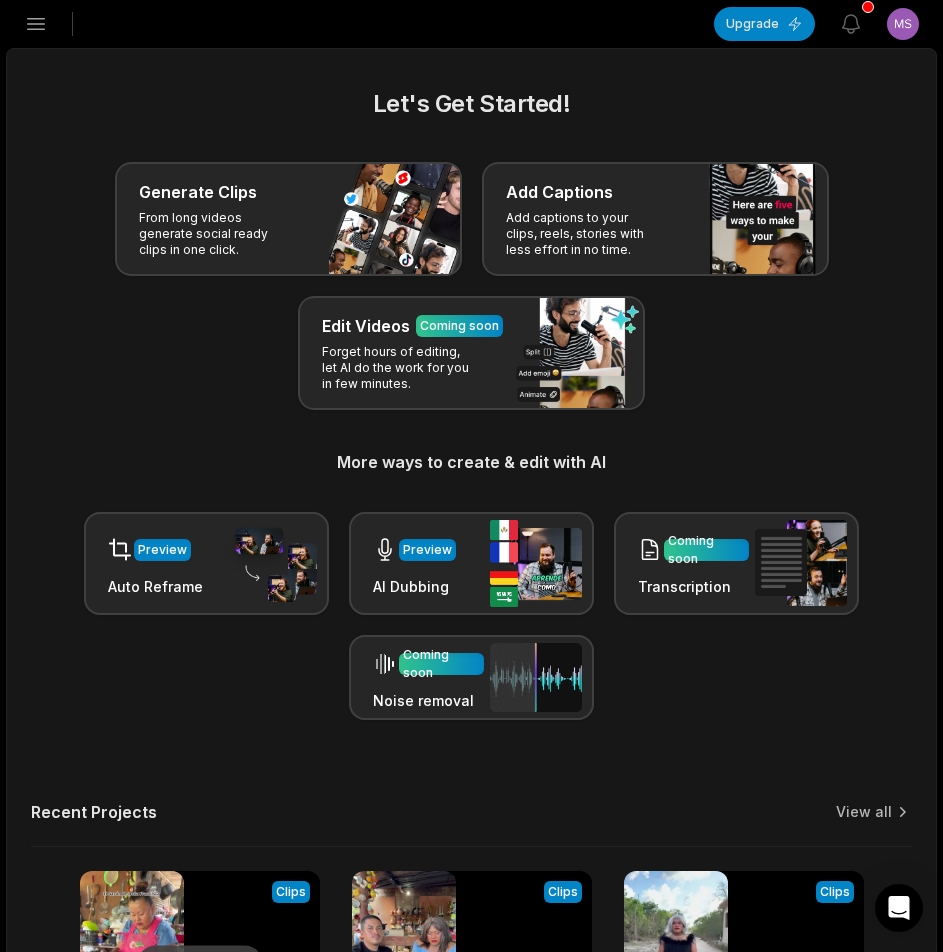 scroll, scrollTop: 0, scrollLeft: 0, axis: both 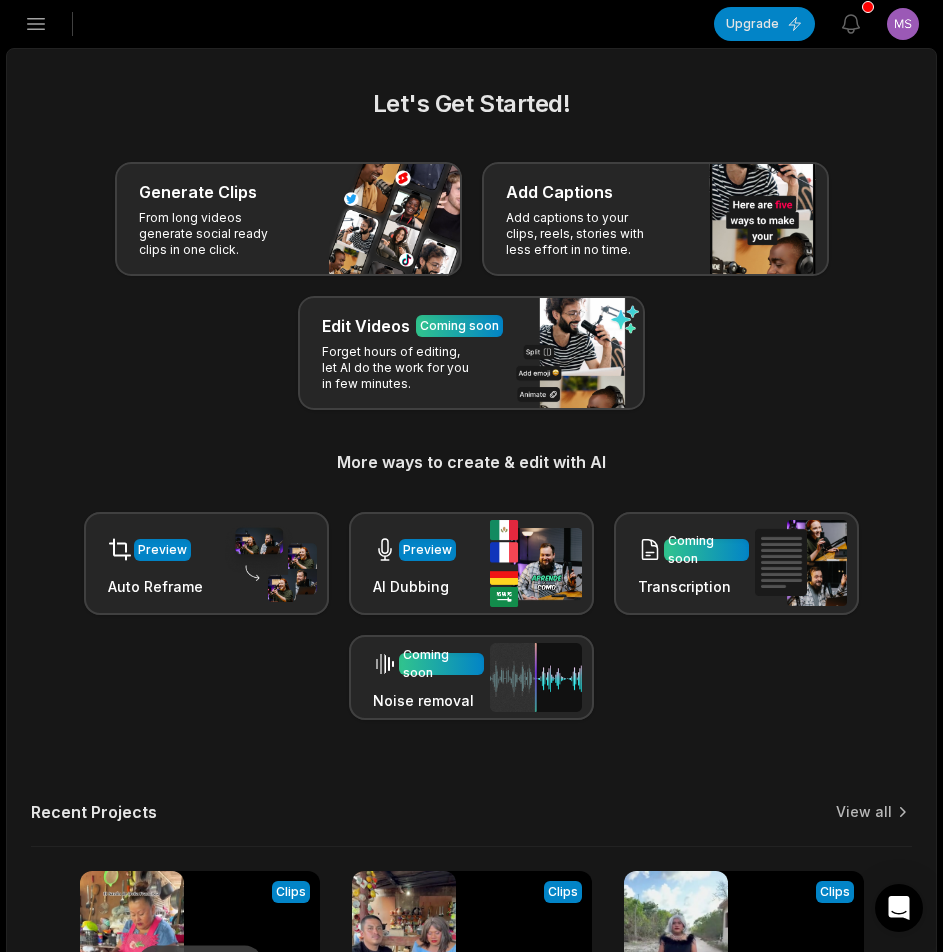 click 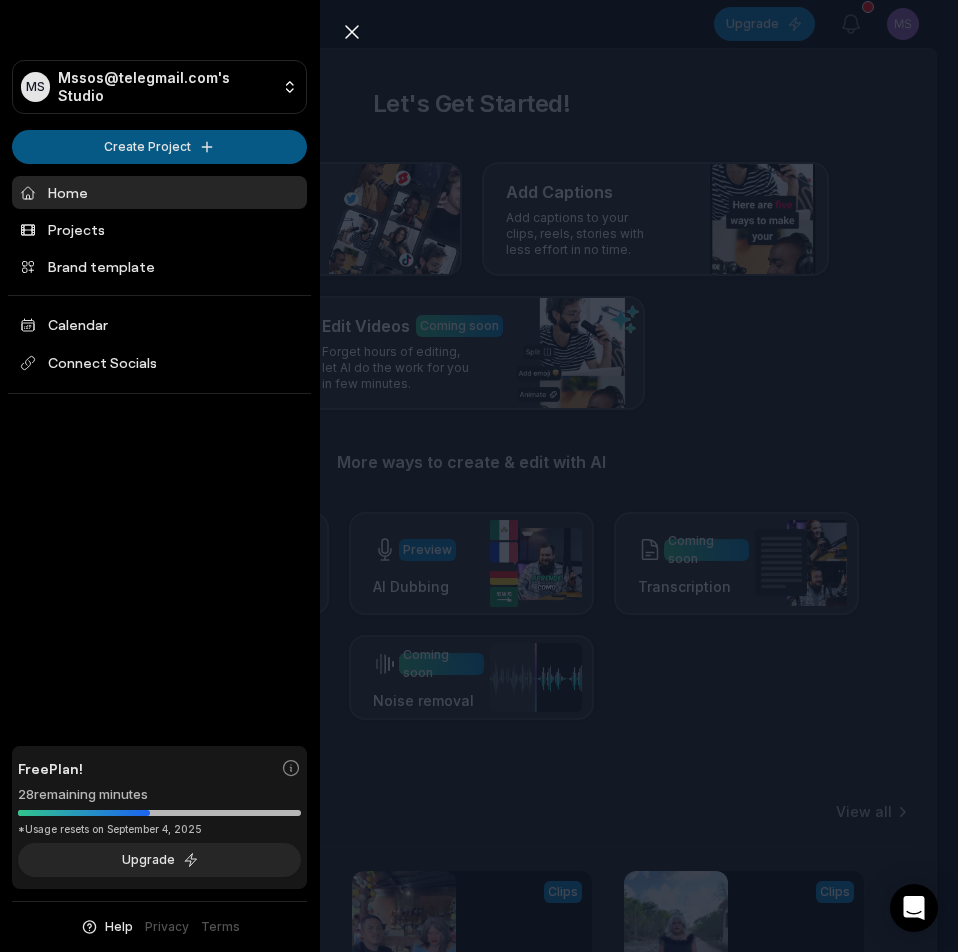 click on "MS [EMAIL]'s Studio Create Project Home Projects Brand template Calendar Connect Socials Free Plan! 28 remaining minutes *Usage resets on September 4, 2025 Upgrade Help Privacy Terms Open sidebar Upgrade View notifications Open user menu Let's Get Started! Generate Clips From long videos generate social ready clips in one click. Add Captions Add captions to your clips, reels, stories with less effort in no time. Edit Videos Coming soon Forget hours of editing, let AI do the work for you in few minutes. More ways to create & edit with AI Preview Auto Reframe Preview AI Dubbing Coming soon Transcription Coming soon Noise removal Recent Projects View all Processing Clips 08:07 Preparé una brocheta que a mi familia le encantan Open options 15 minutes ago View Clips Clips 10:30 Regreso el militar con la cola entre las patas Open options 3 hours ago View Clips Clips 13:18 El militar aun no se la acaba, le van a prohibir ver a ramona Open options 3 hours ago Made with in [CITY]
MS" at bounding box center [479, 476] 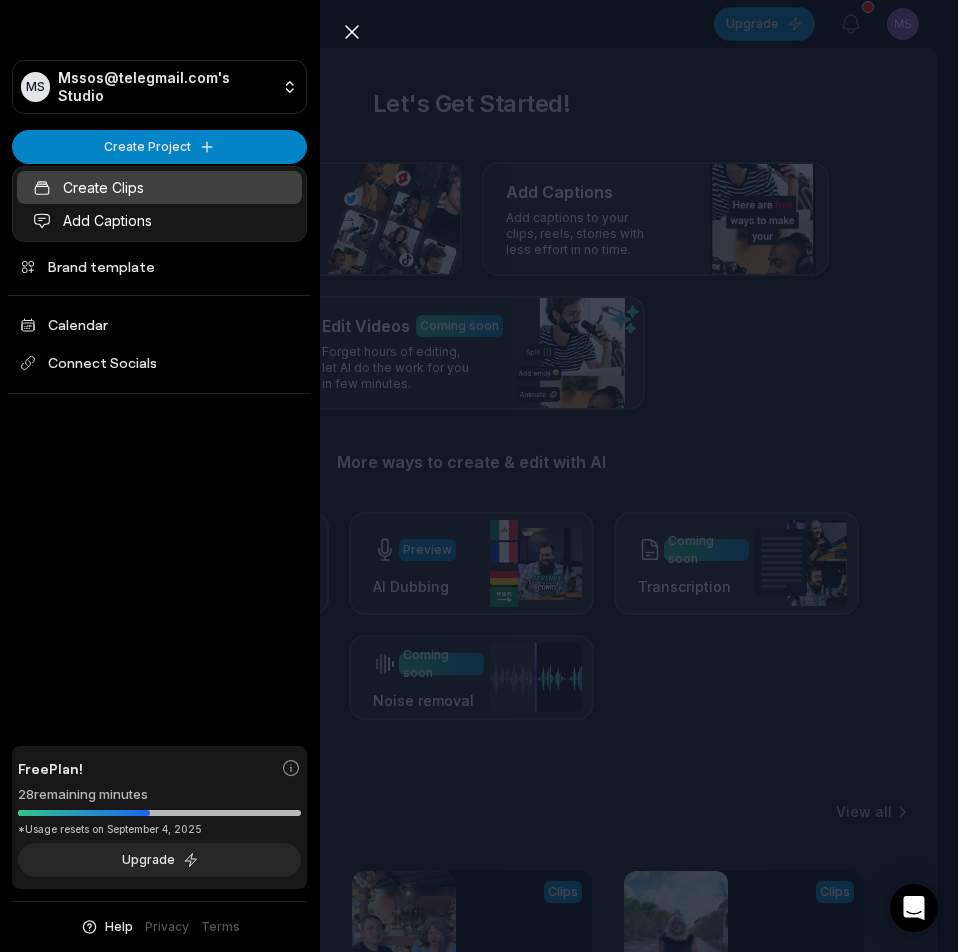 click on "Create Clips" at bounding box center (159, 187) 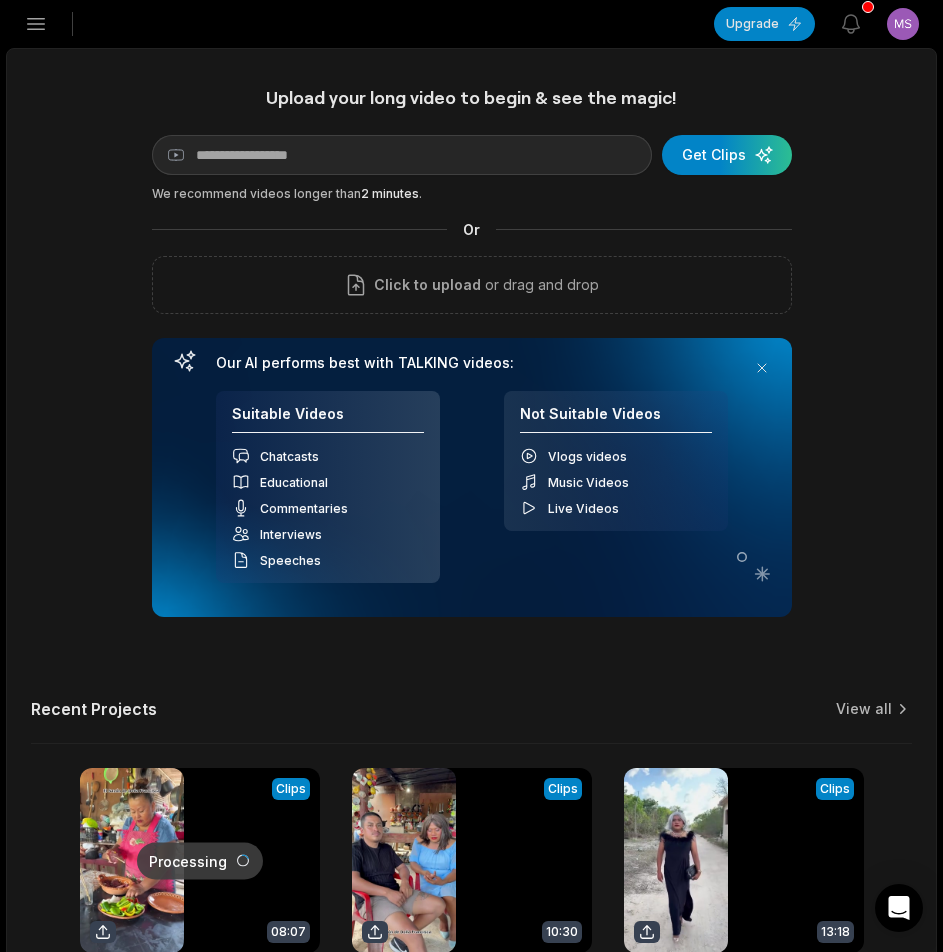 scroll, scrollTop: 0, scrollLeft: 0, axis: both 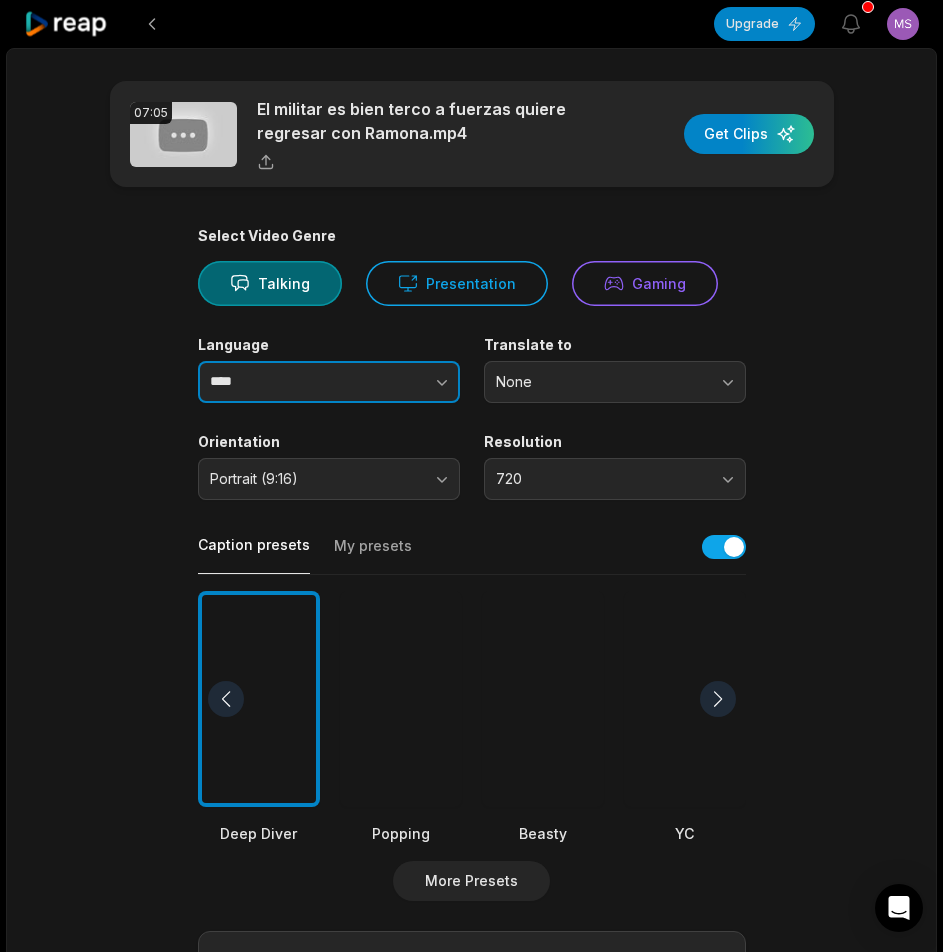 click on "****" at bounding box center (329, 382) 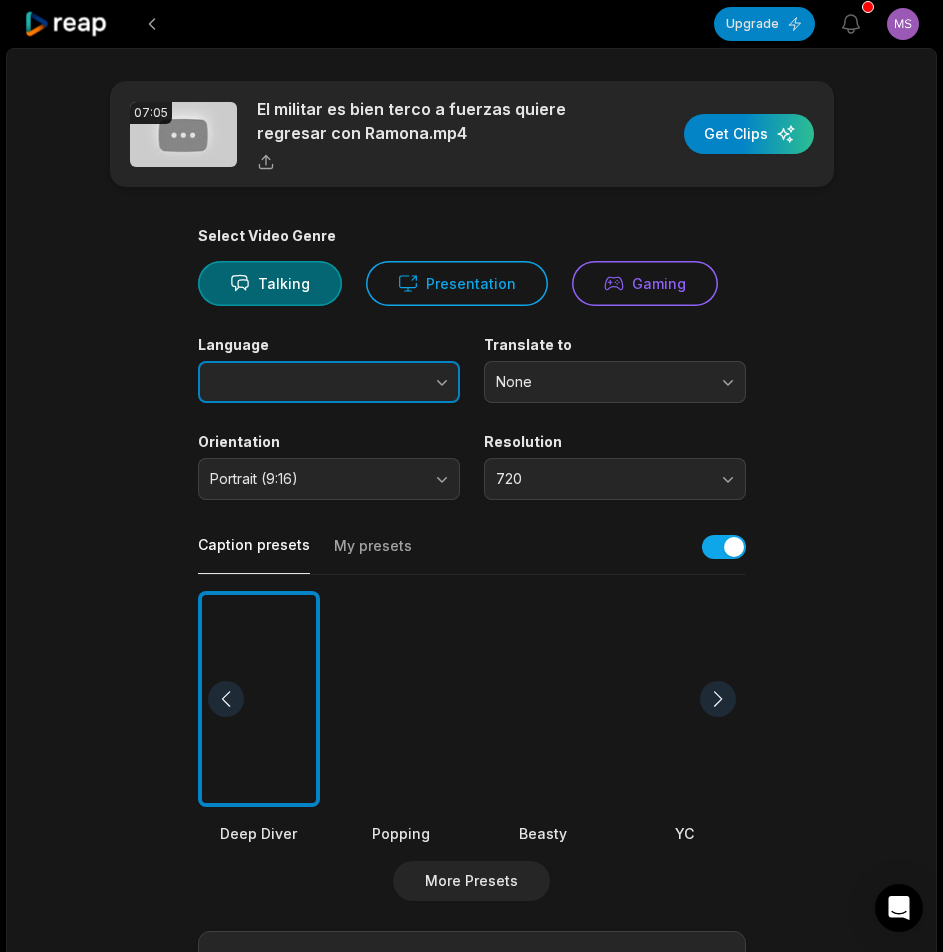 click at bounding box center (402, 382) 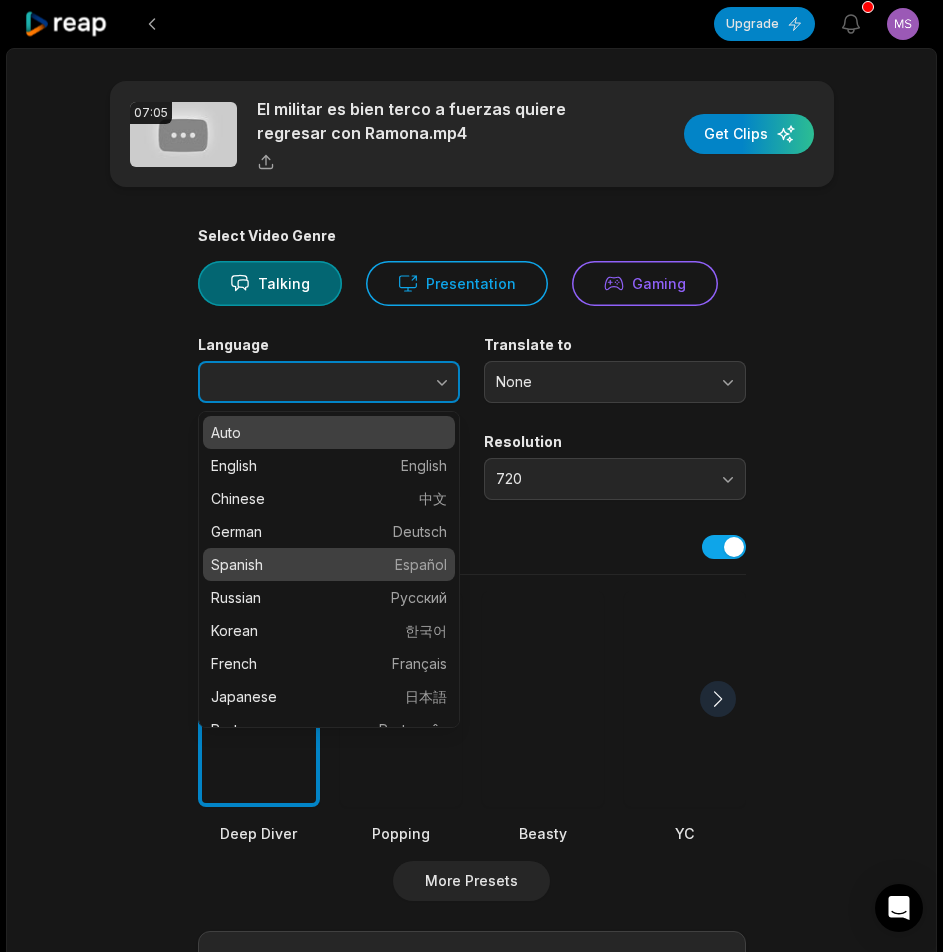 type on "*******" 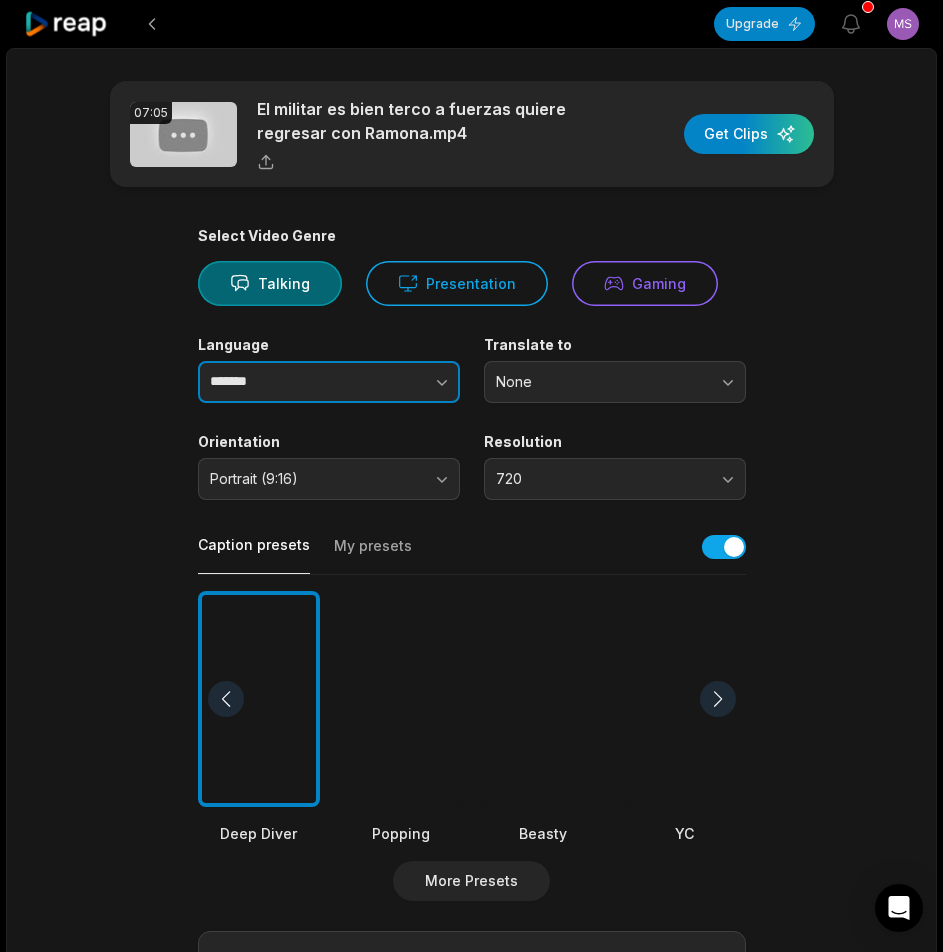 scroll, scrollTop: 300, scrollLeft: 0, axis: vertical 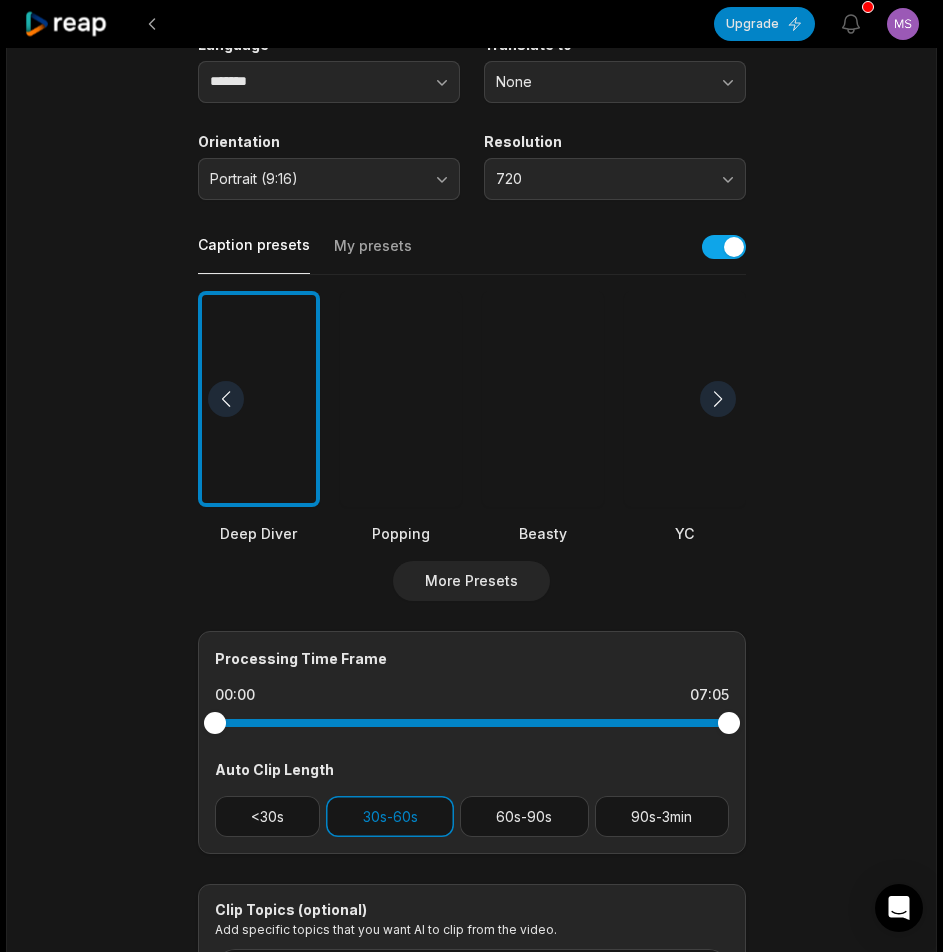 click at bounding box center [543, 399] 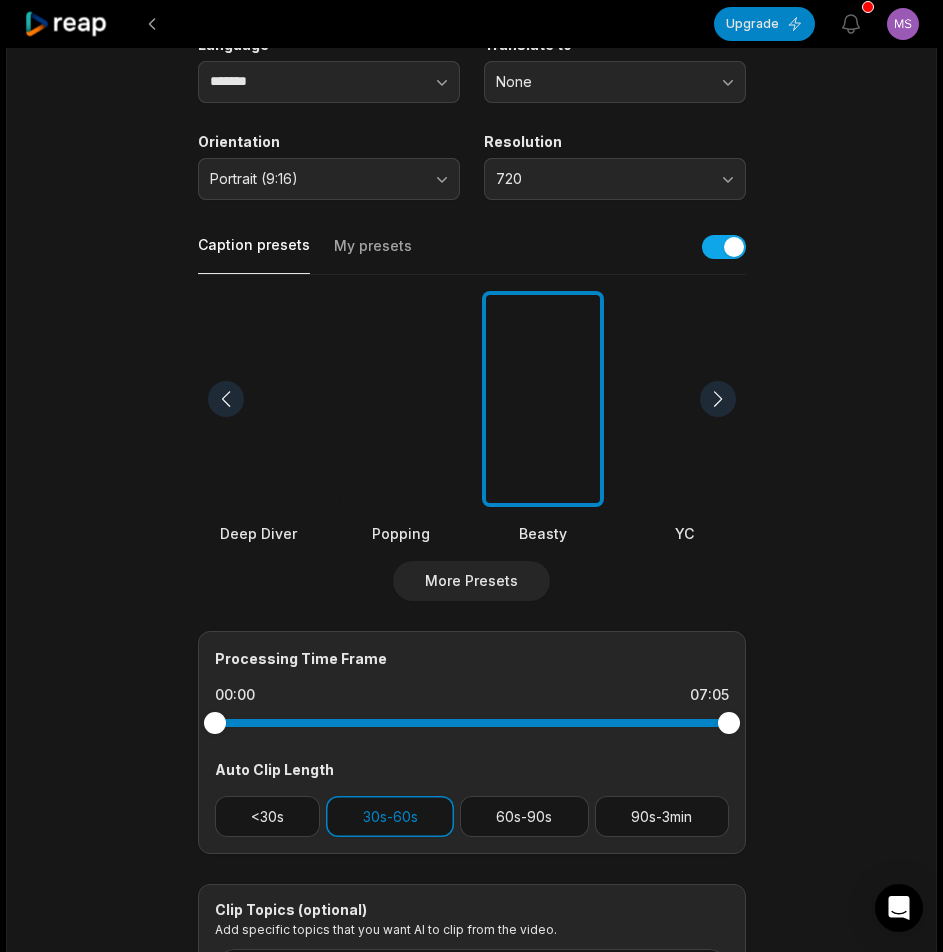 scroll, scrollTop: 498, scrollLeft: 0, axis: vertical 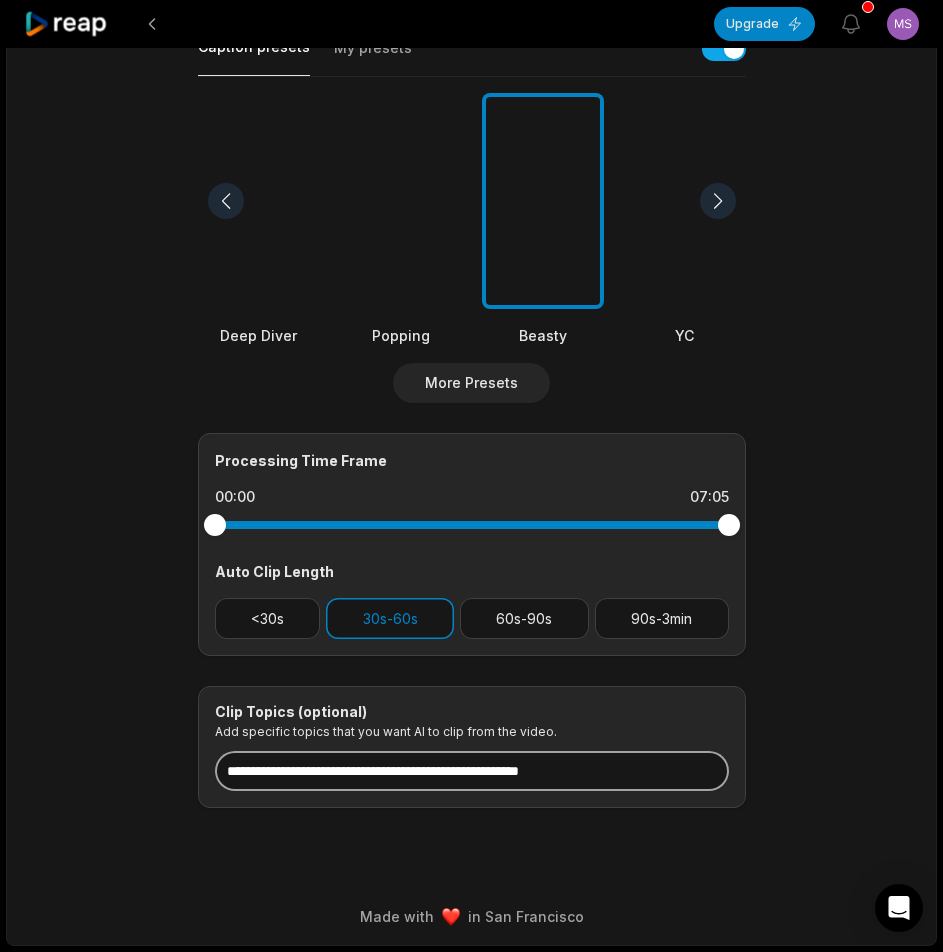 click at bounding box center (472, 771) 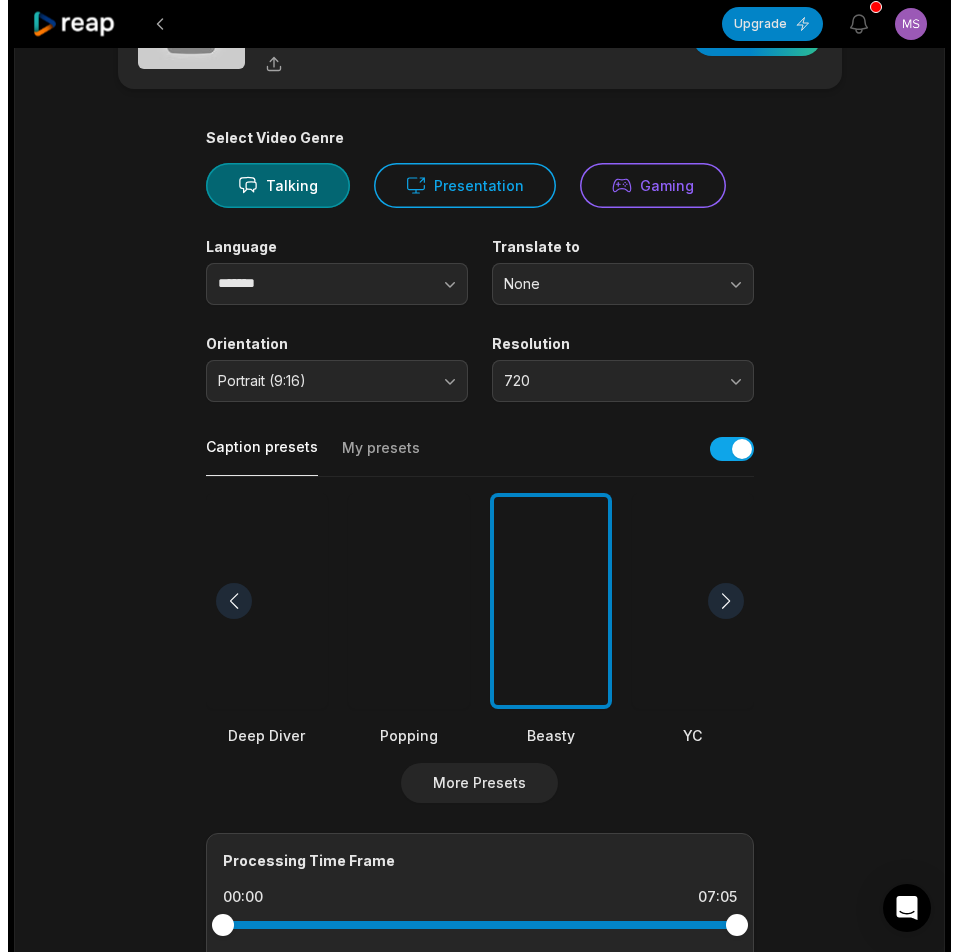 scroll, scrollTop: 0, scrollLeft: 0, axis: both 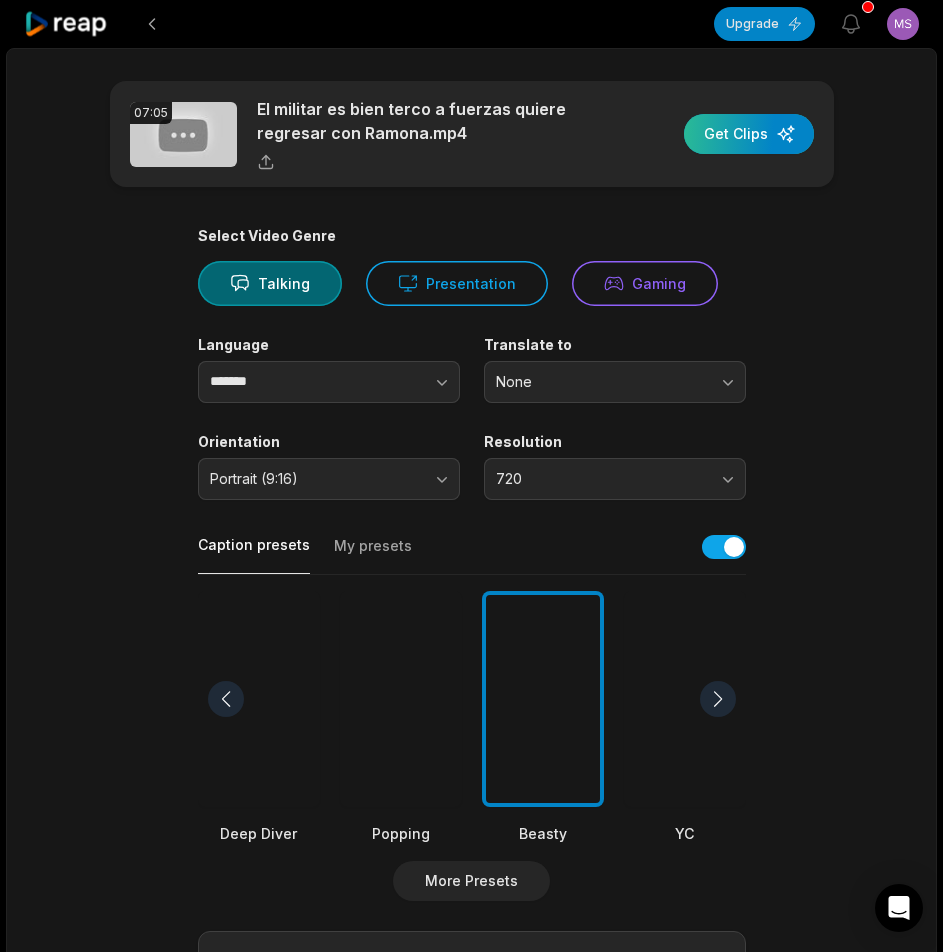 type on "**********" 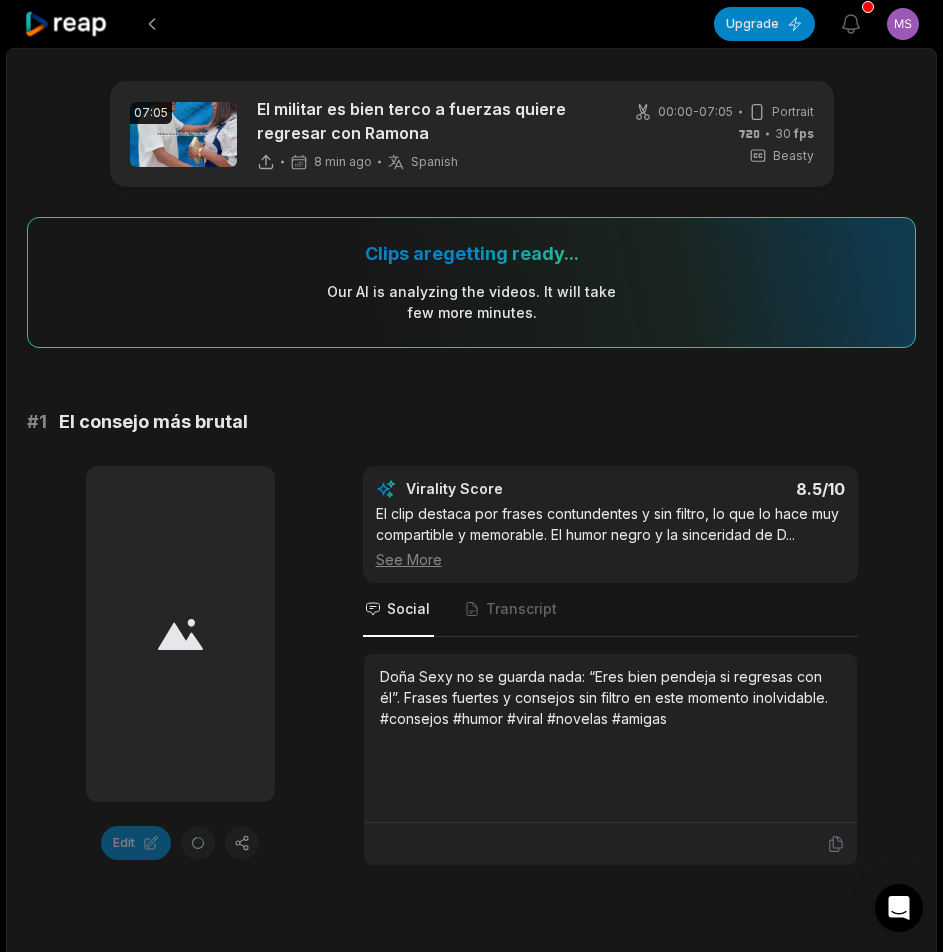 click 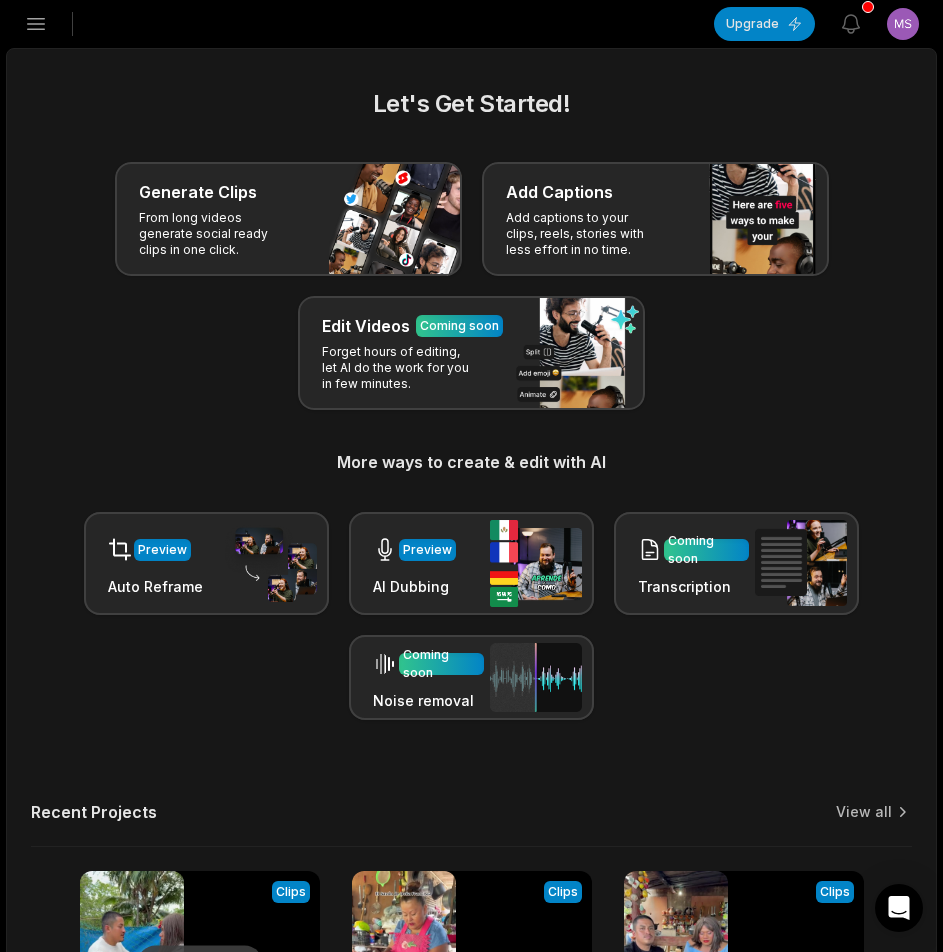click 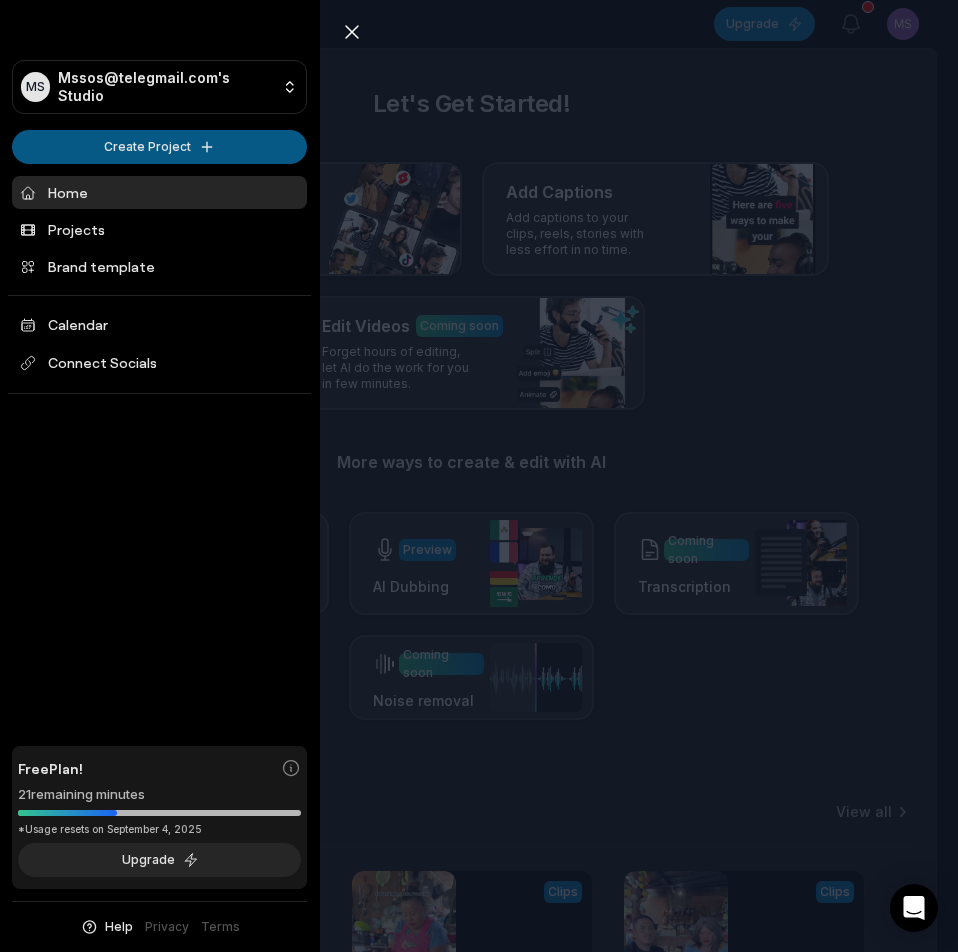 click on "MS [EMAIL]'s Studio Create Project Home Projects Brand template Calendar Connect Socials Free Plan! 21 remaining minutes *Usage resets on September 4, 2025 Upgrade Help Privacy Terms Open sidebar Upgrade View notifications Open user menu Let's Get Started! Generate Clips From long videos generate social ready clips in one click. Add Captions Add captions to your clips, reels, stories with less effort in no time. Edit Videos Coming soon Forget hours of editing, let AI do the work for you in few minutes. More ways to create & edit with AI Preview Auto Reframe Preview AI Dubbing Coming soon Transcription Coming soon Noise removal Recent Projects View all Processing Clips 07:05 El militar es bien terco a fuerzas quiere regresar con Ramona Open options 9 minutes ago View Clips Clips 08:07 Preparé una brocheta que a mi familia le encantan Open options 29 minutes ago View Clips Clips 10:30 Regreso el militar con la cola entre las patas Open options 3 hours ago View Clips Clips 13:18 Open options" at bounding box center (479, 476) 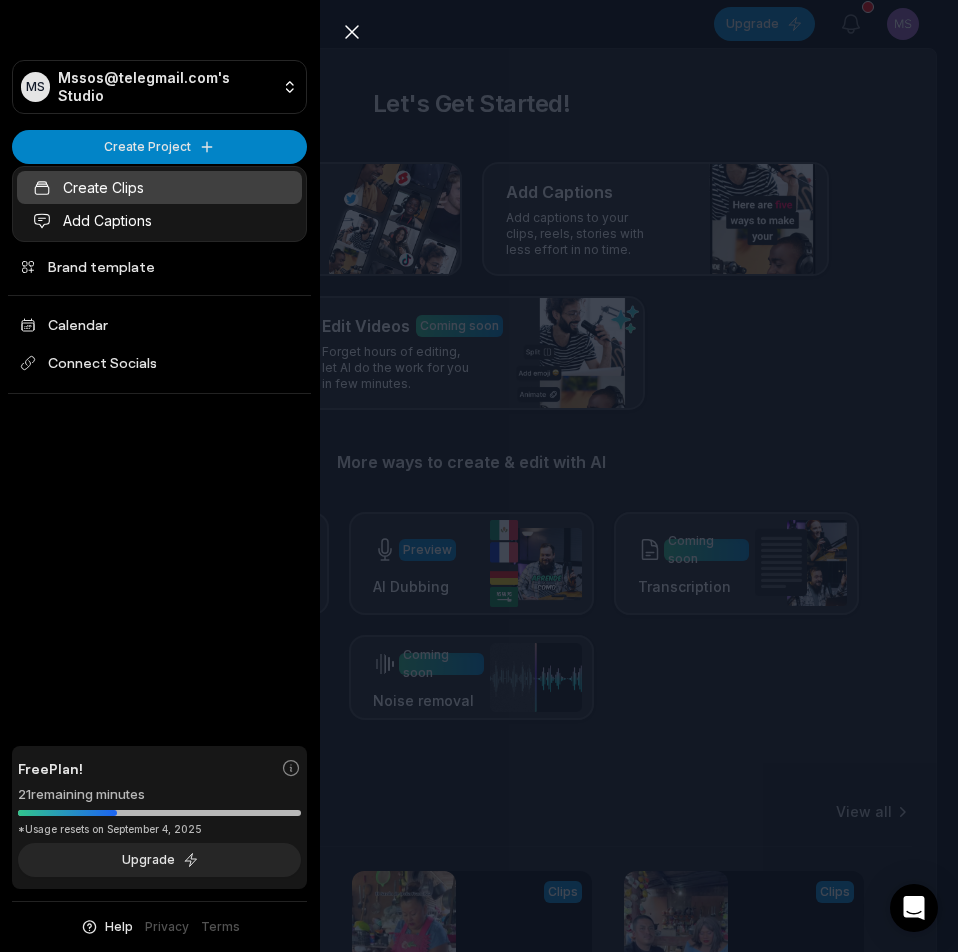 drag, startPoint x: 71, startPoint y: 198, endPoint x: 148, endPoint y: 198, distance: 77 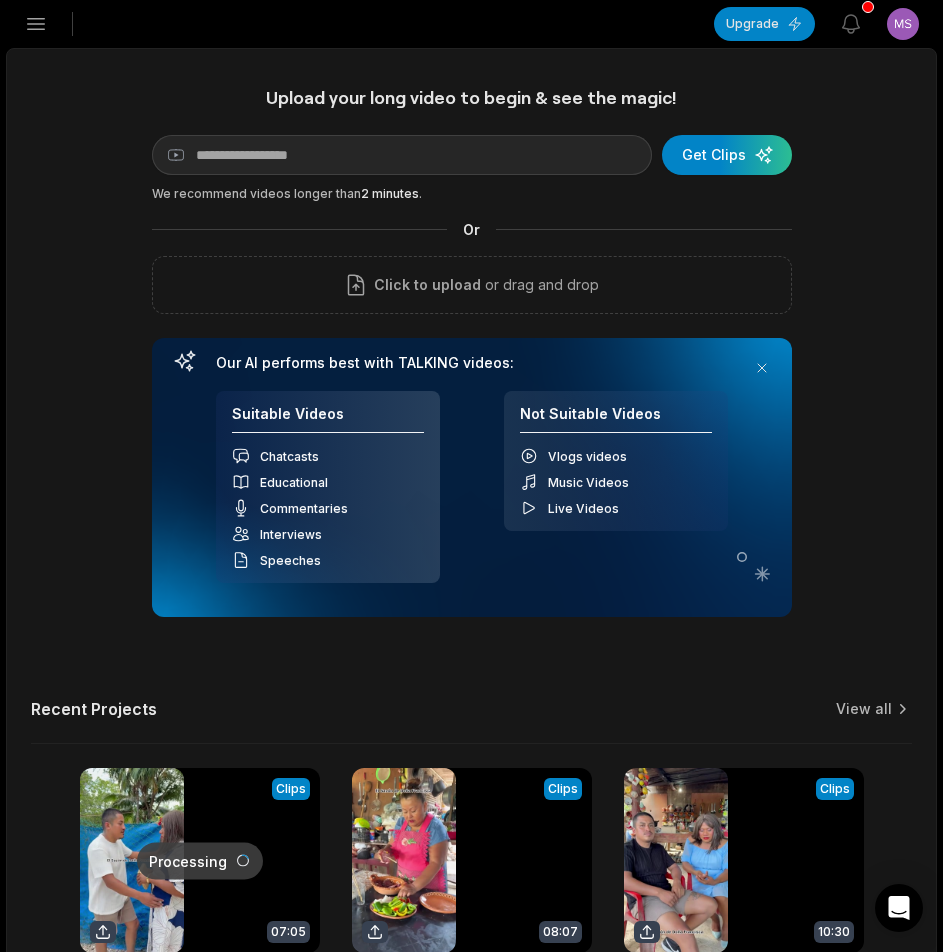 scroll, scrollTop: 0, scrollLeft: 0, axis: both 